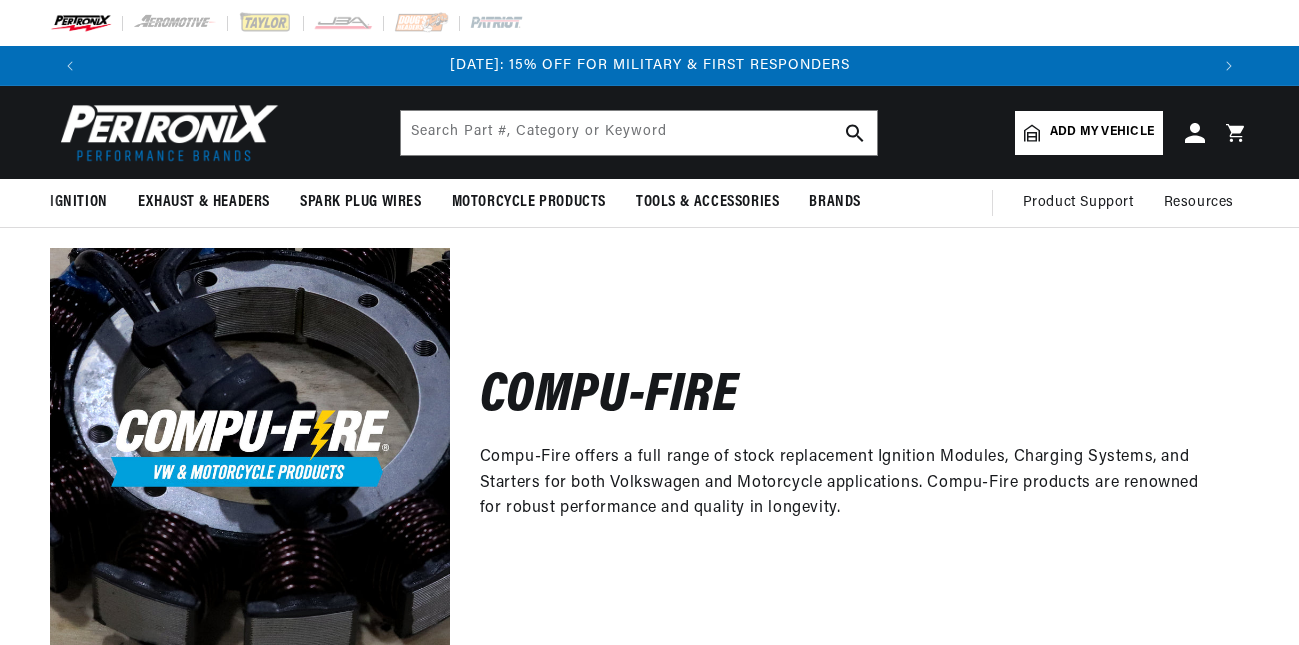 scroll, scrollTop: 0, scrollLeft: 0, axis: both 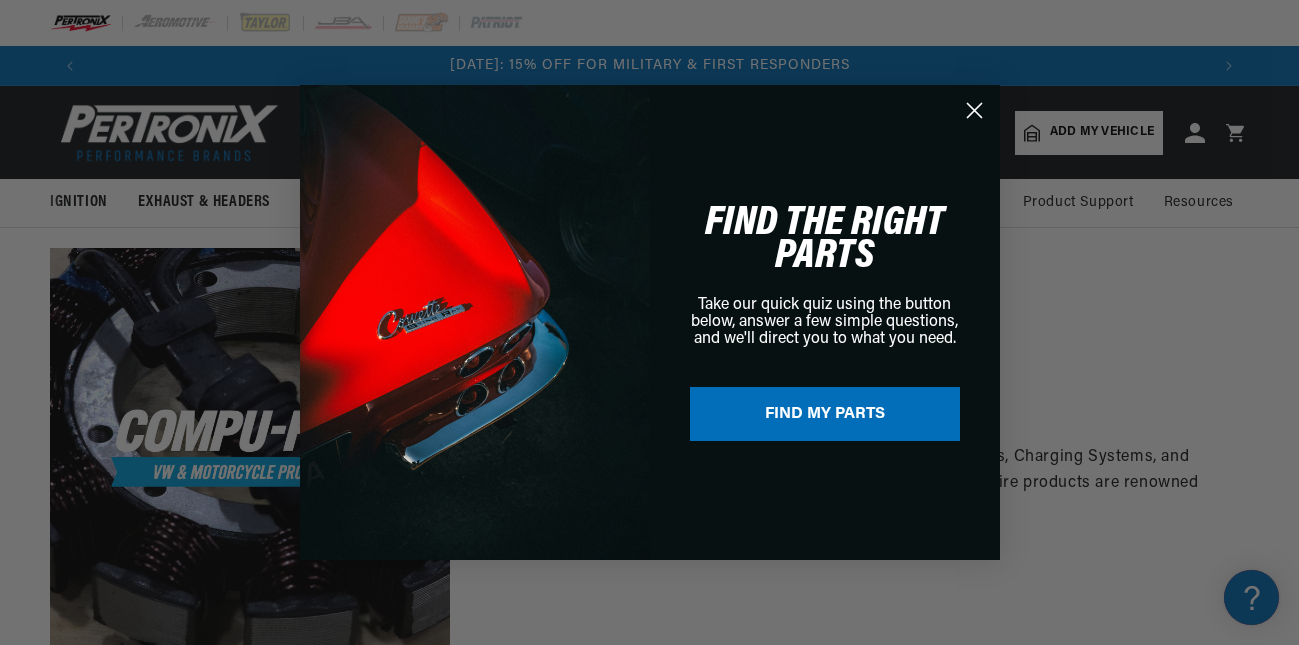 click 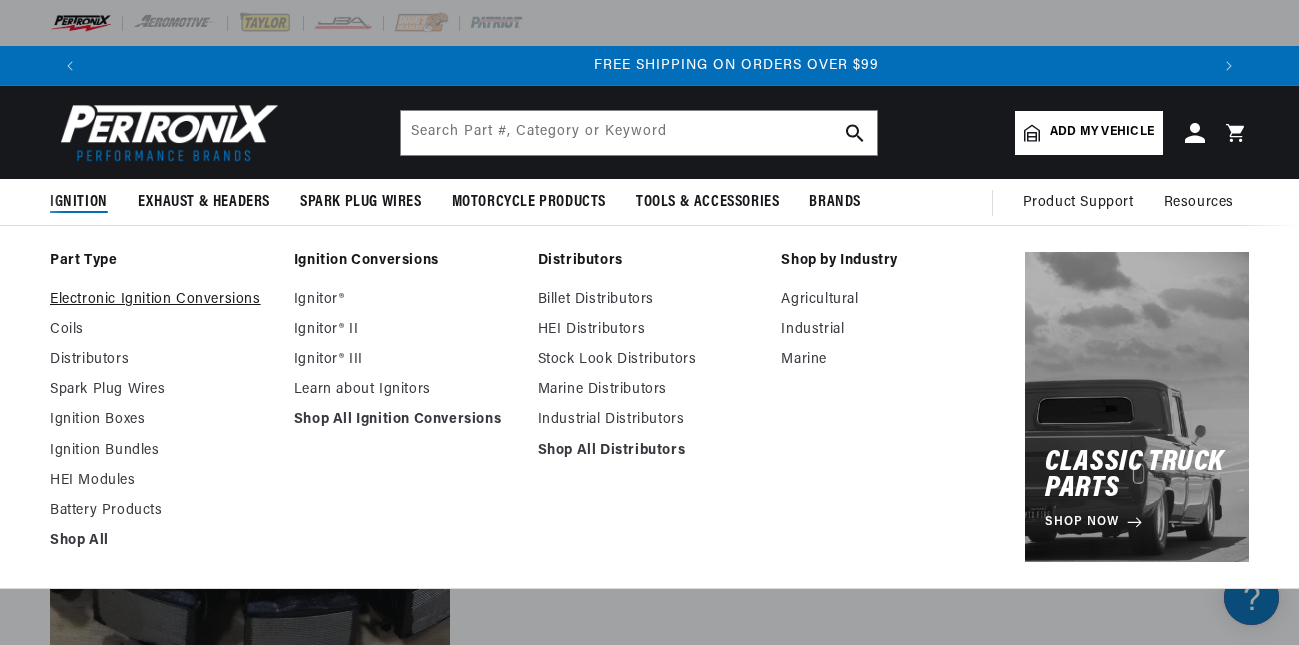 scroll, scrollTop: 0, scrollLeft: 2238, axis: horizontal 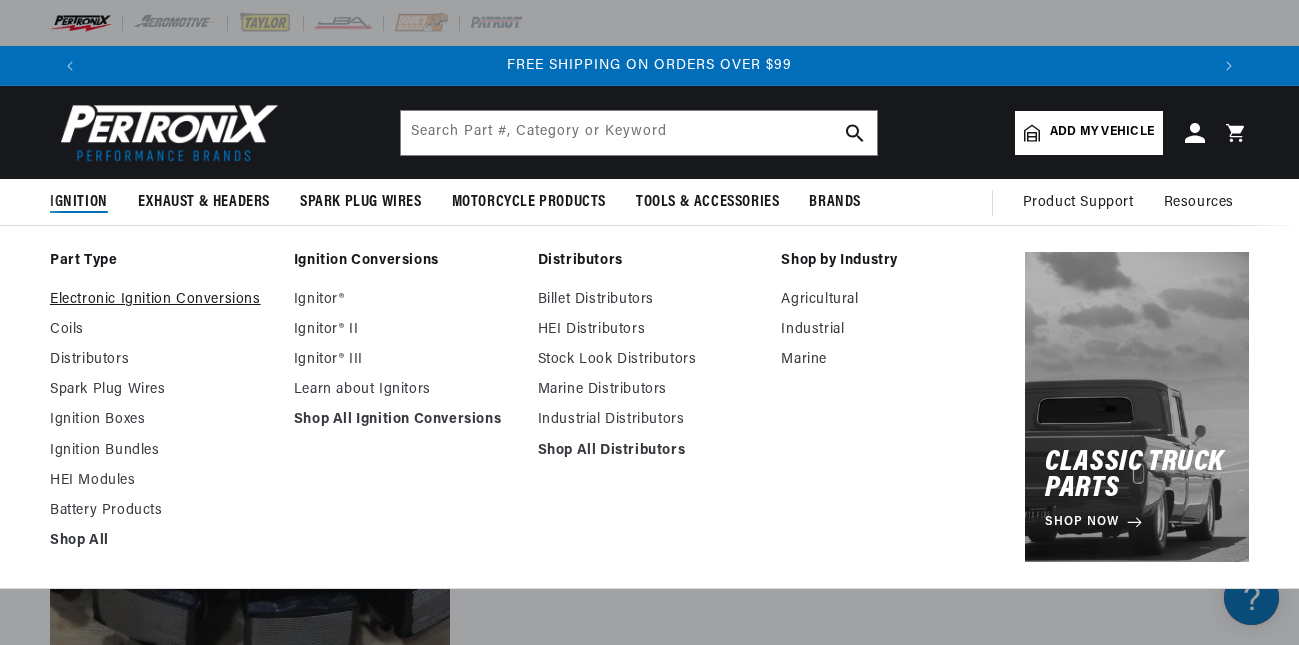 click on "Electronic Ignition Conversions" at bounding box center (162, 300) 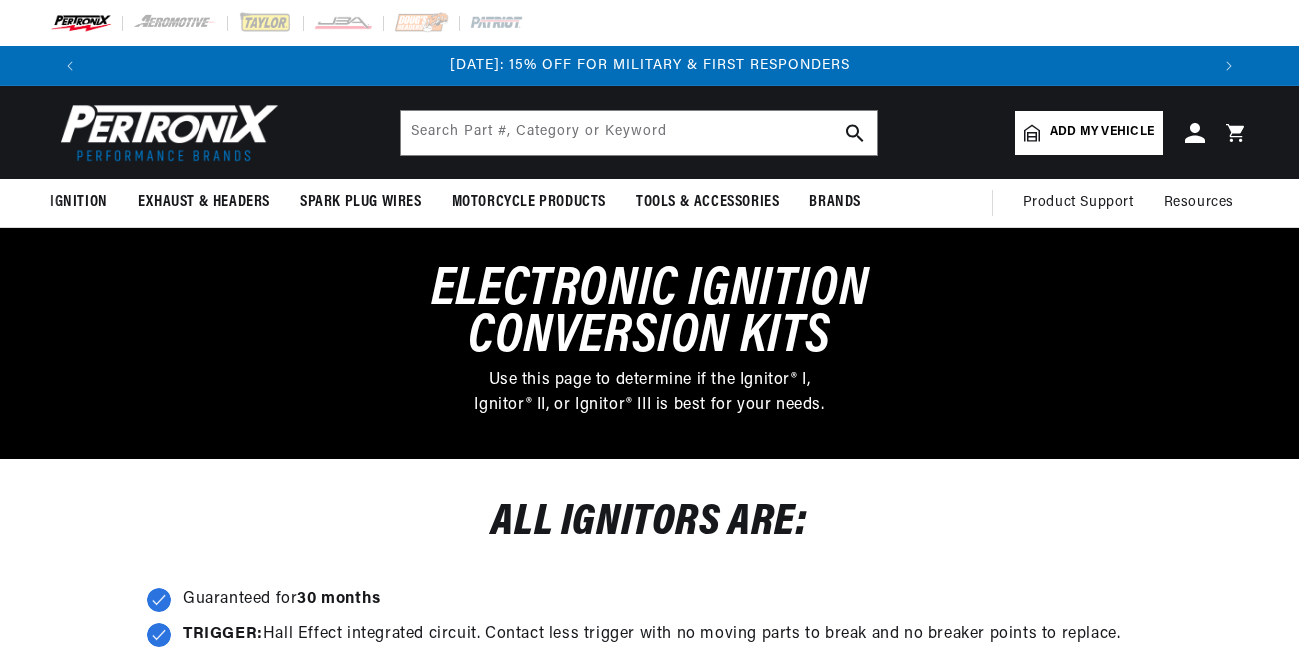 scroll, scrollTop: 40, scrollLeft: 0, axis: vertical 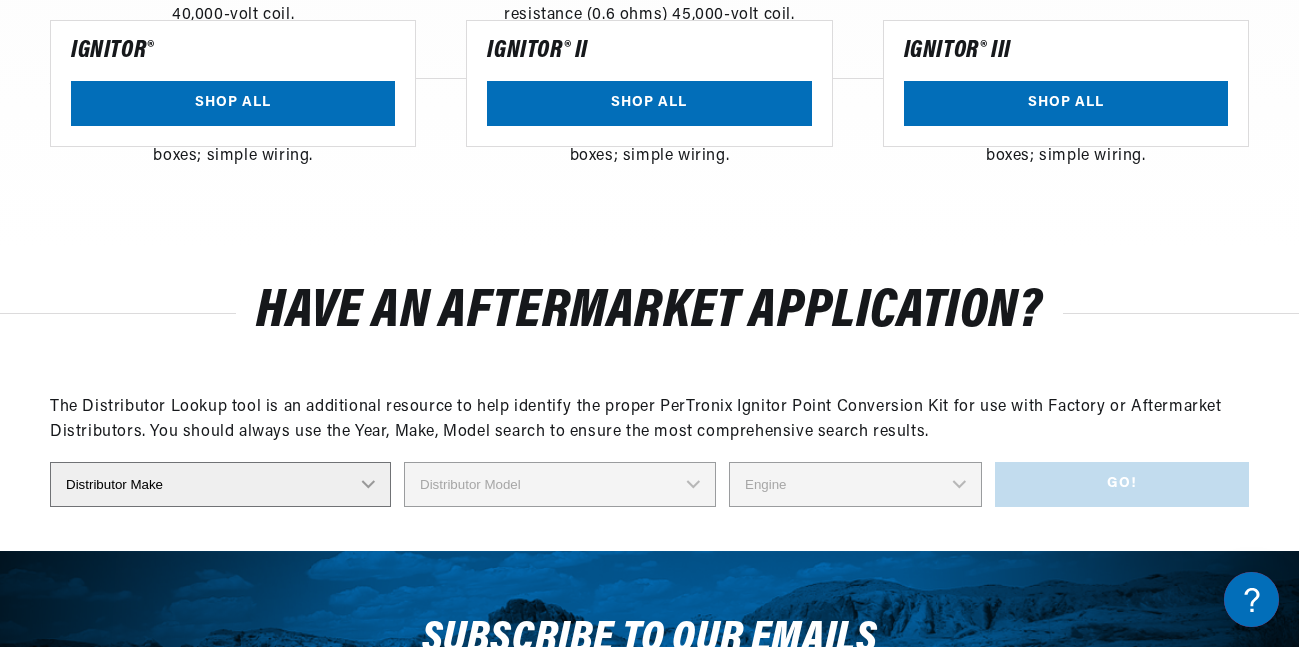 click on "Distributor Make
Accel Aldon Autolite Bosch Century Chrysler Clark Colt Continental Delco Ducellier Ford Hitachi Holley IHC Lucas Mallory Marelli Mazda Mercruiser Mitsubishi Nippondenso North Eastern Electric Perkins Prestolite SEV Sev Marchal Waukesha Wico Wisconsin" at bounding box center [220, 484] 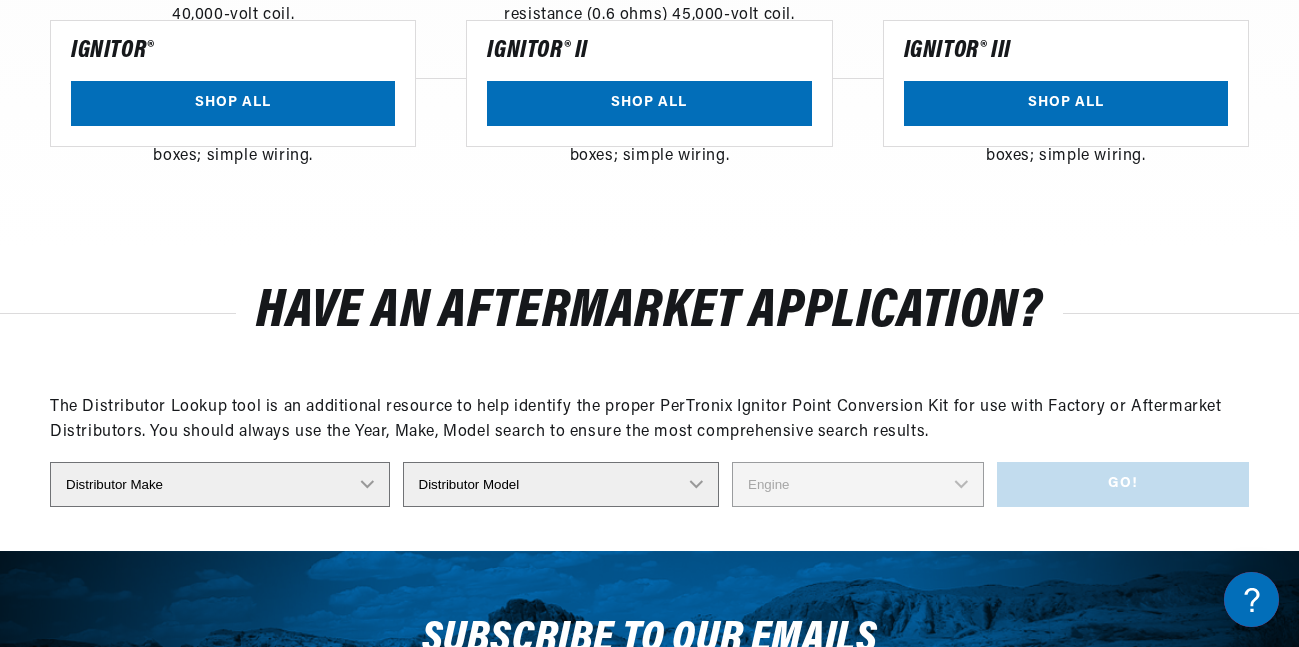 scroll, scrollTop: 0, scrollLeft: 0, axis: both 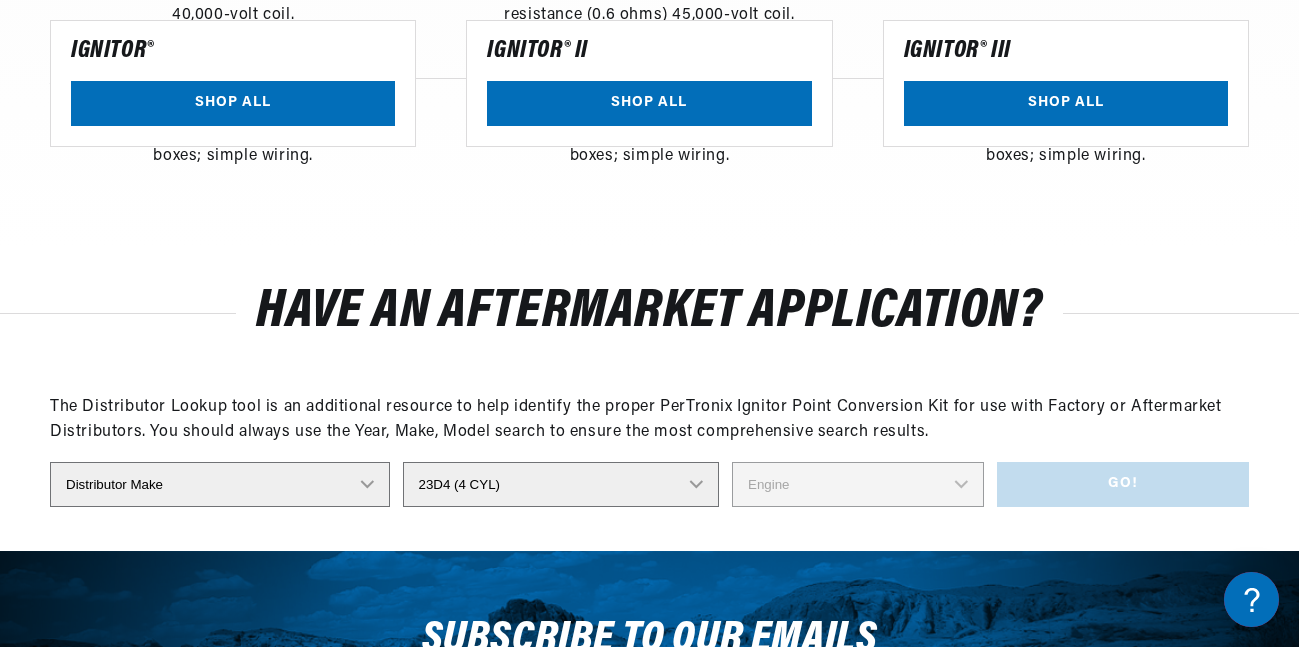 click on "Distributor Model
4379 40328 40427 40640 41276 41278 41298 41311 41318 41325 41334 41336 41359 41379 41383 41392 41393 41394 41525 41608 41621 41681 41951 404308 20D8 22D 22D4 23D4 23D4 (4 CYL) 23D6 (6 CYL) 25D (6 CYL) 35D8 SERIES 35DE8 (41383) 35DE8 (41608) 35DE8 SERIES 35DLM8 SERIES 35DM8 SERIES 40068F 40074B 40084A 40141D 40162A 40162E 40167B 40199B 40199E 40199F 40320B 40320E 40320F 40330E 40332D 40363A 40396A 40396D 40414D 40422B 40431K 40436A 40436F 40452D 40480A 40484A 40488A 40495A 40499A 40510A 40551B 40575K 40581A 40587A 40600D 40617A 40617O 40635D 40640D 40649B 40662B 40662O 40665B 40676B 40743A 40748A 40778B 40836A 40896D 40953A 40966B 40981A 41176F 41225B 41277B 41288D 41300F 41317B 41335D 41337A 41382F 41384A 41397A 41427E 41449E 41500A 41530B 41599E 41611F 41649A 41649B 41701A 41709-B 41709-D 41779D 41794-A 41813A 41882A 41907A 42600A 42675A 43D (4 CYL) 43D (6 CYL) 44D  (6 CYL) 44D (4 CYL) 44D (6 CYL) 45D (4 CYL) 45D (6 CYL) 45D4 (41599E) 45DE4 SERIES 45DM6 SERIES 46613-B" at bounding box center (561, 484) 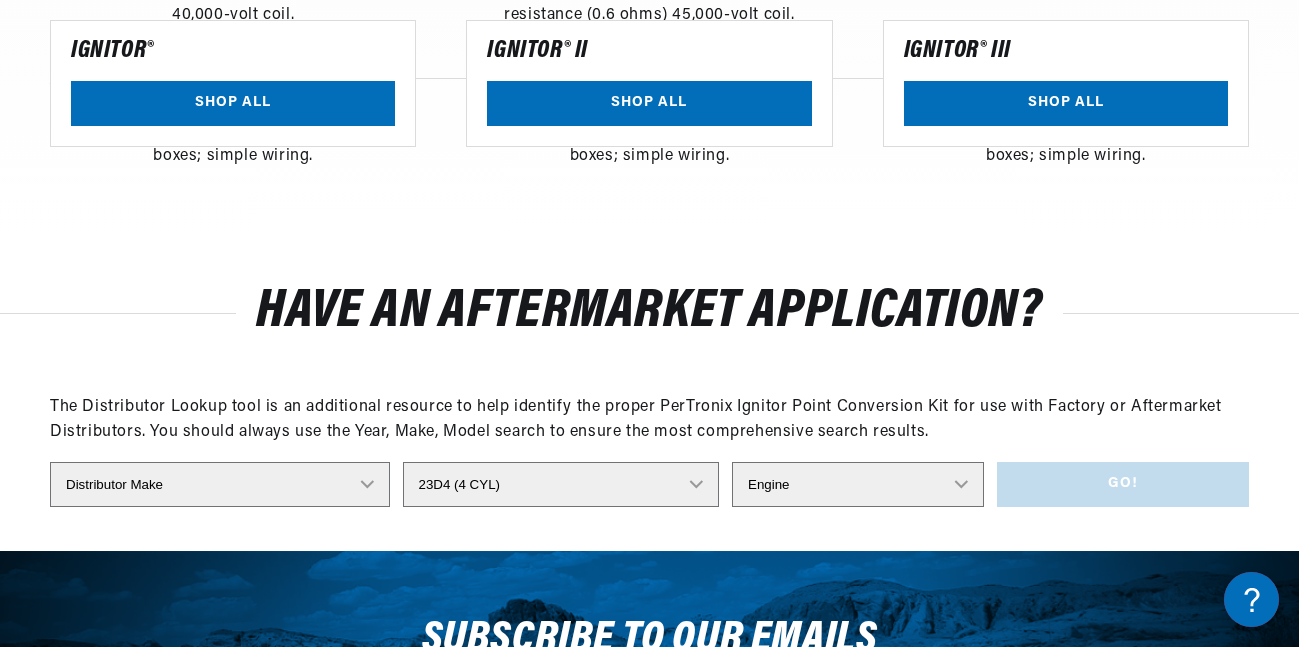 scroll, scrollTop: 0, scrollLeft: 2238, axis: horizontal 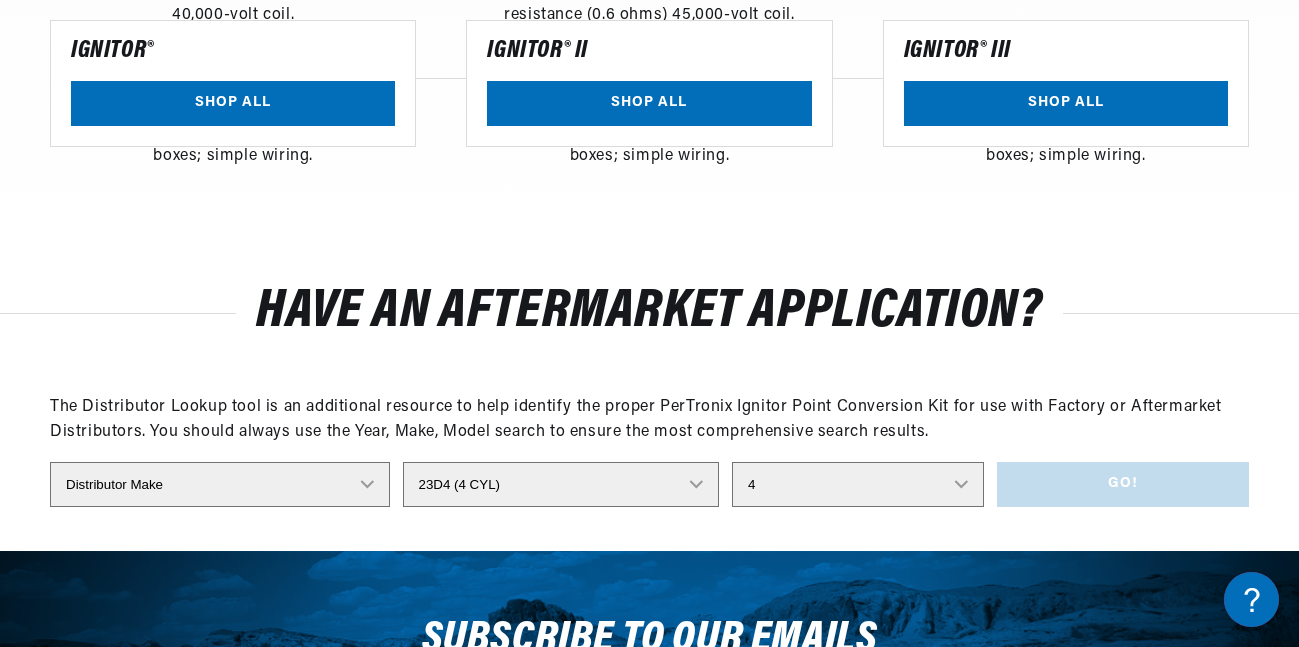 click on "Engine
4" at bounding box center [858, 484] 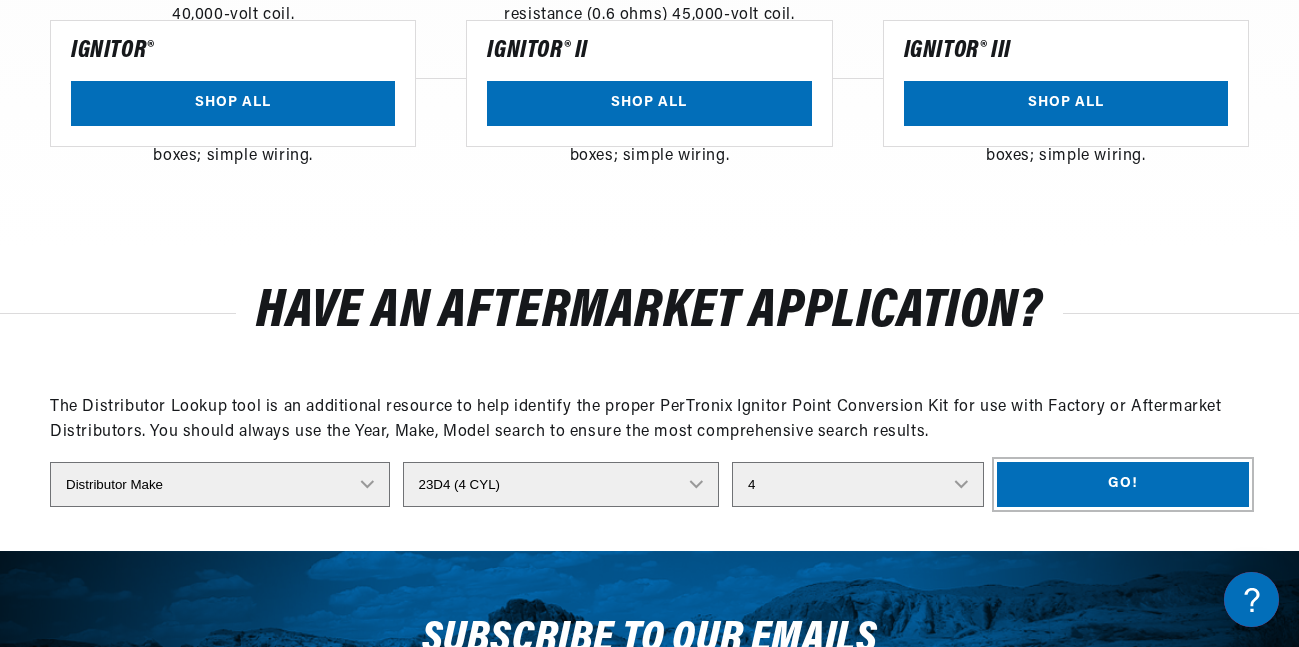 click on "Go!" at bounding box center (1123, 484) 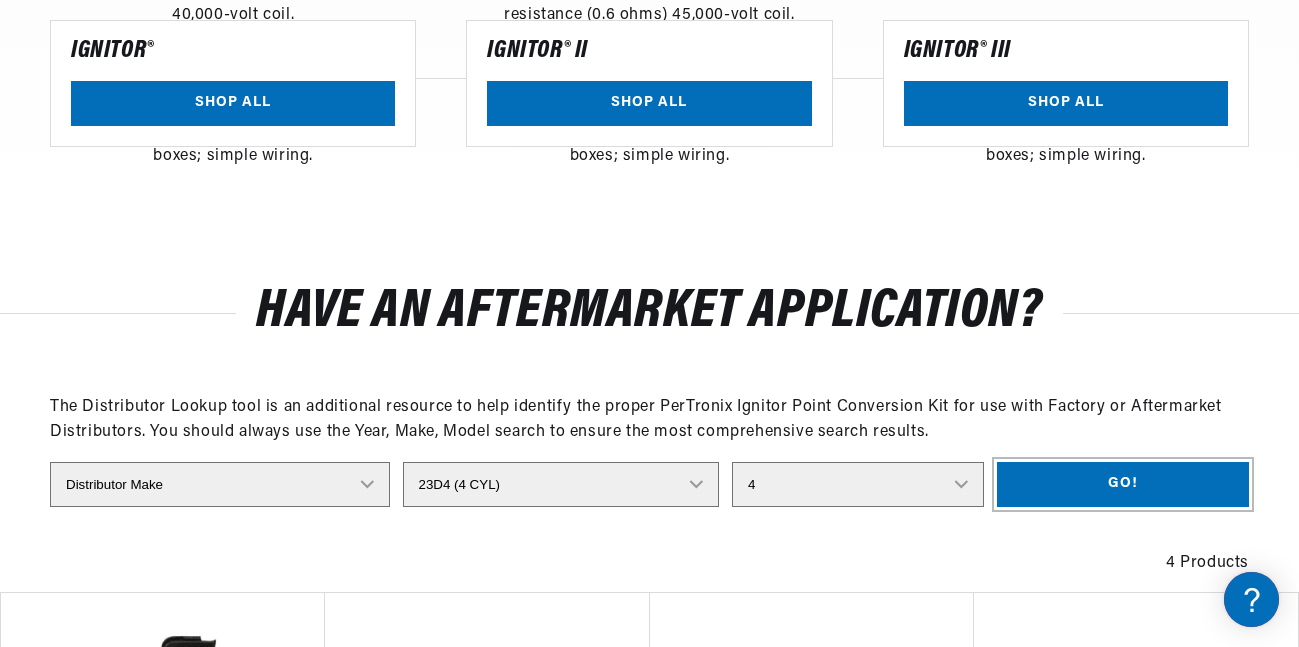scroll, scrollTop: 0, scrollLeft: 0, axis: both 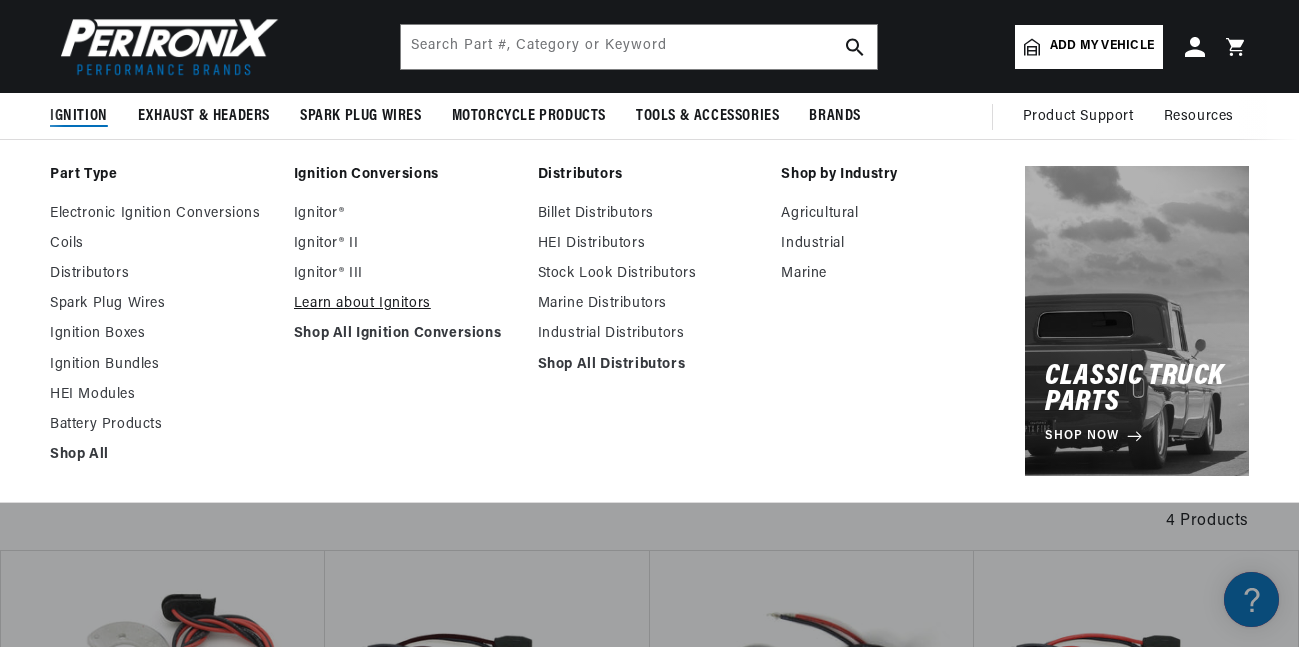 click on "Learn about Ignitors" at bounding box center (406, 304) 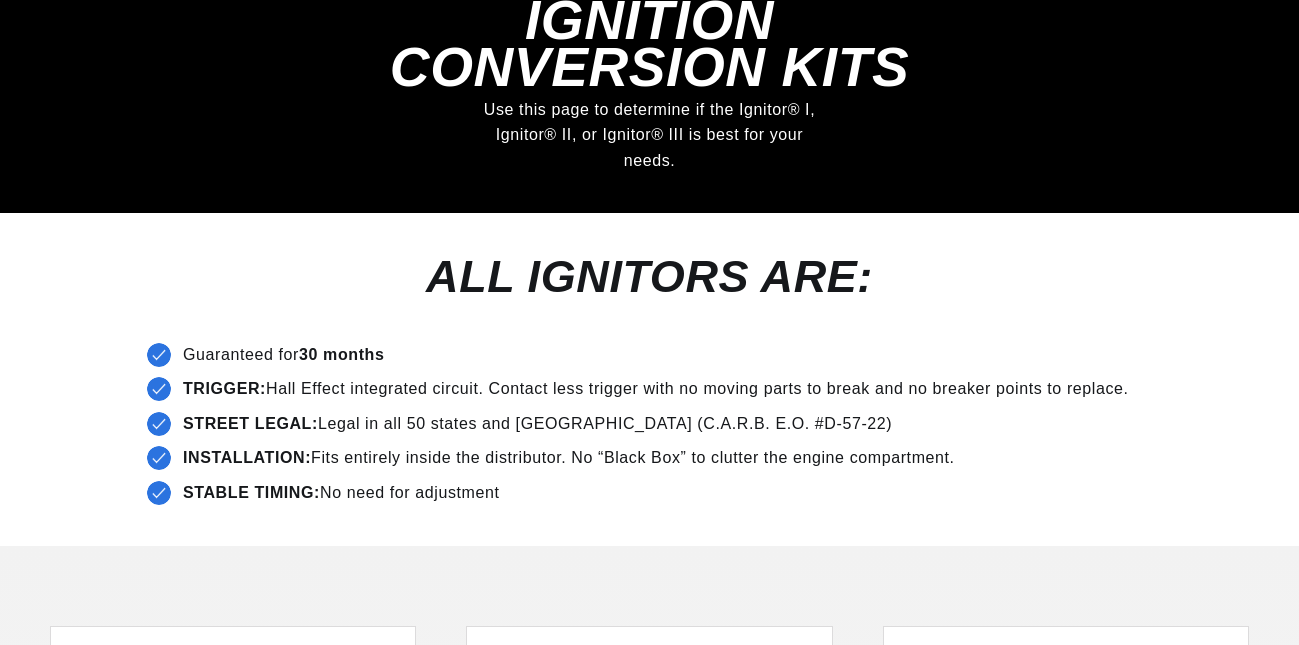 scroll, scrollTop: 360, scrollLeft: 0, axis: vertical 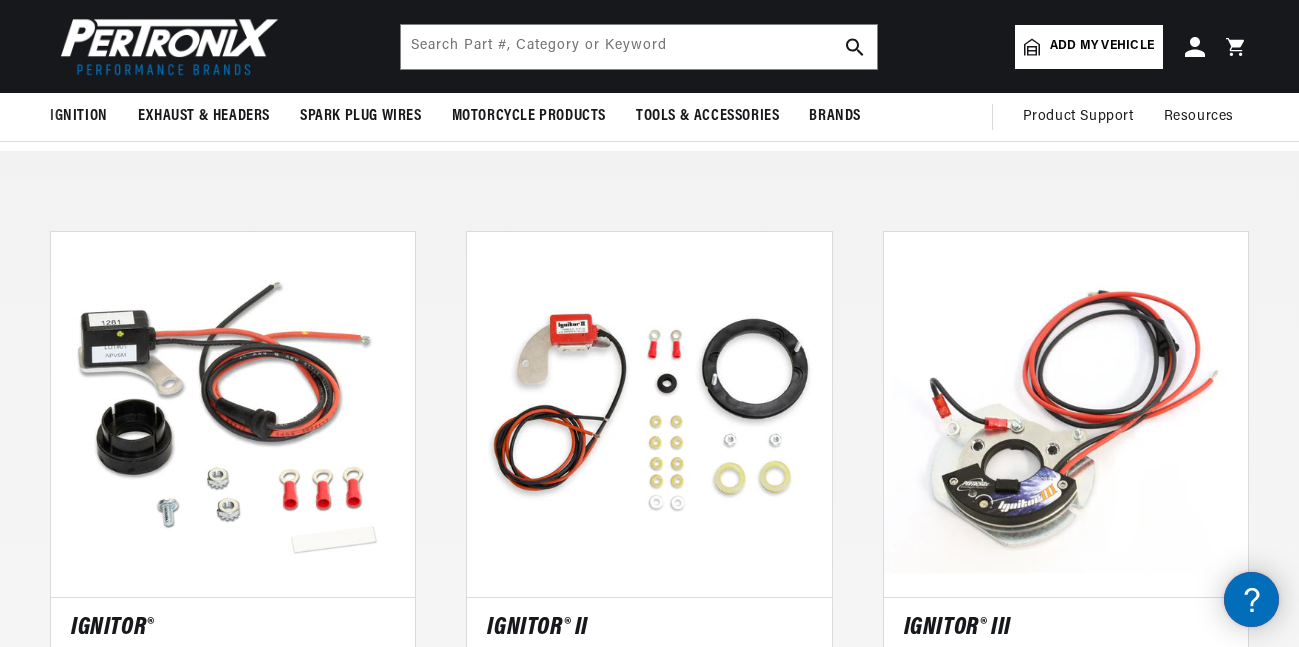 click 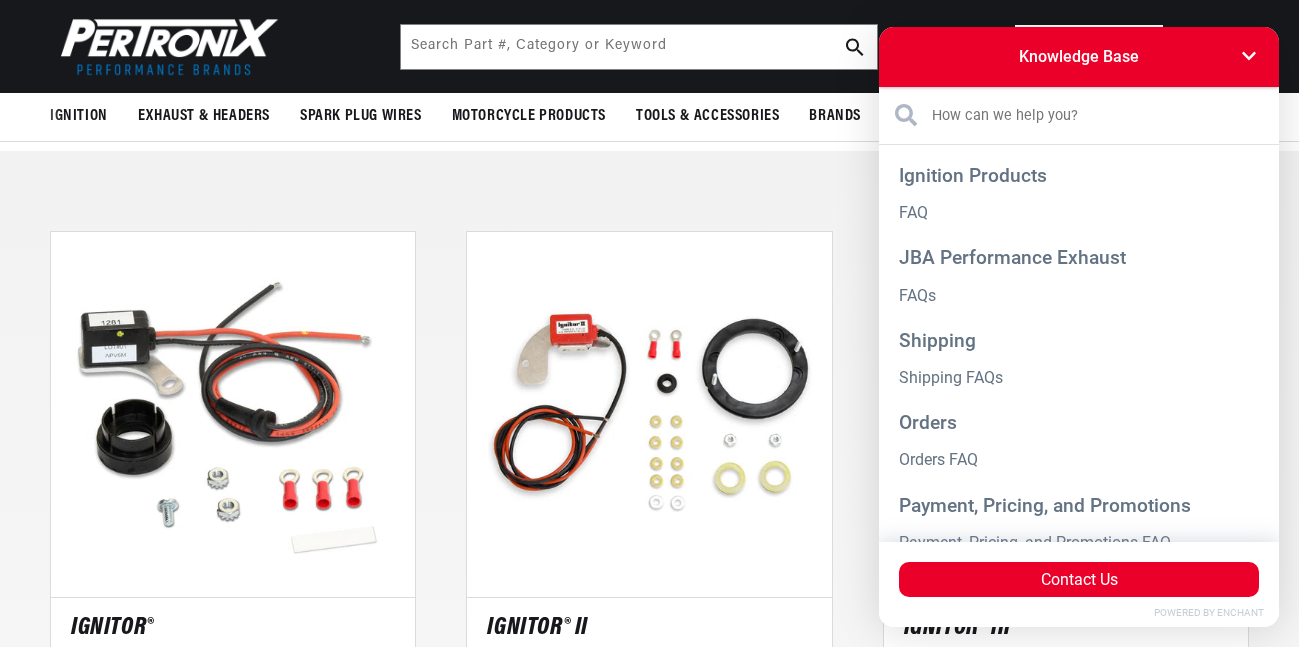 scroll, scrollTop: 0, scrollLeft: 2238, axis: horizontal 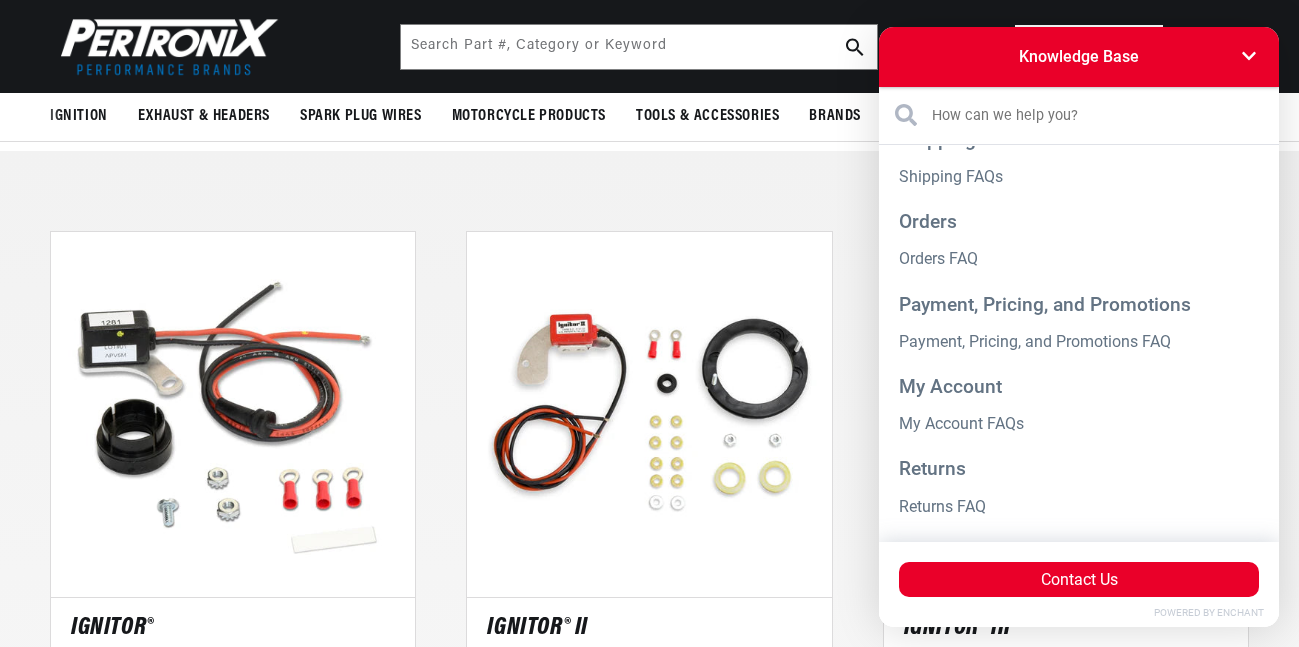 click on "Ignitor®
Ignitor® II
Ignitor® III
Ignitor®
Ignitor® II
Ignitor® III
Ignitor®
SHOP ALL
Ignitor® II
SHOP ALL
Ignitor® III
SHOP ALL
Technology type" at bounding box center [649, 1060] 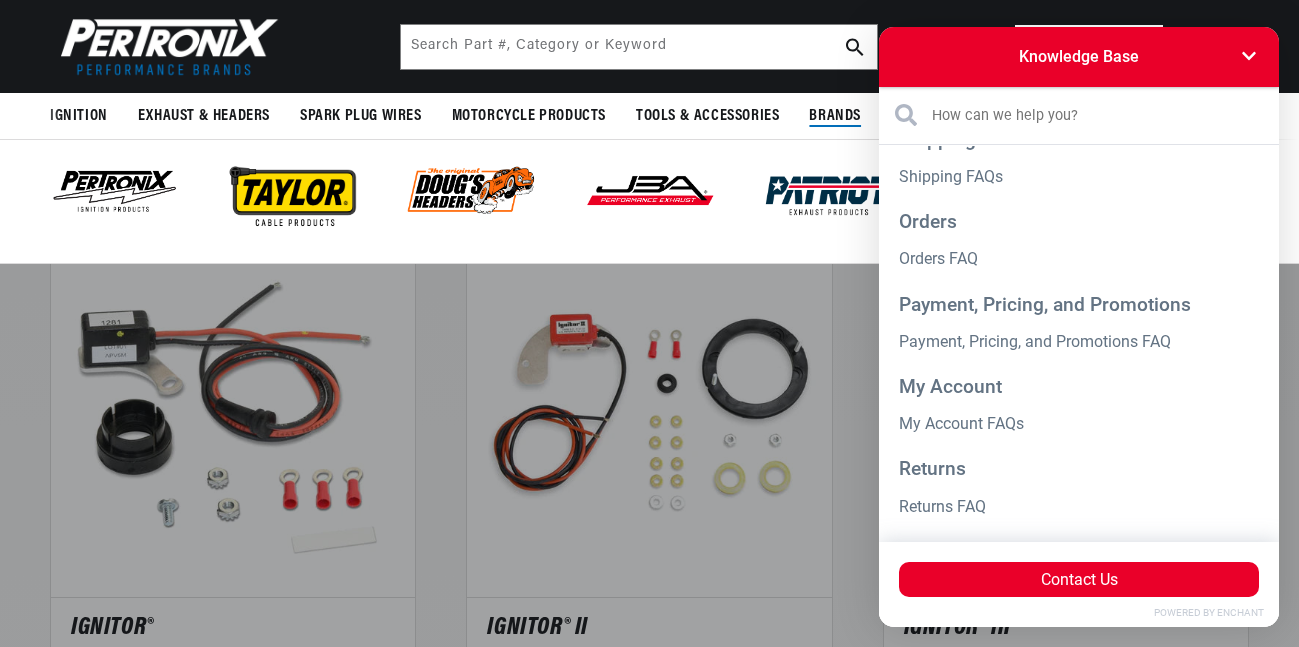 click on "Brands" at bounding box center [835, 116] 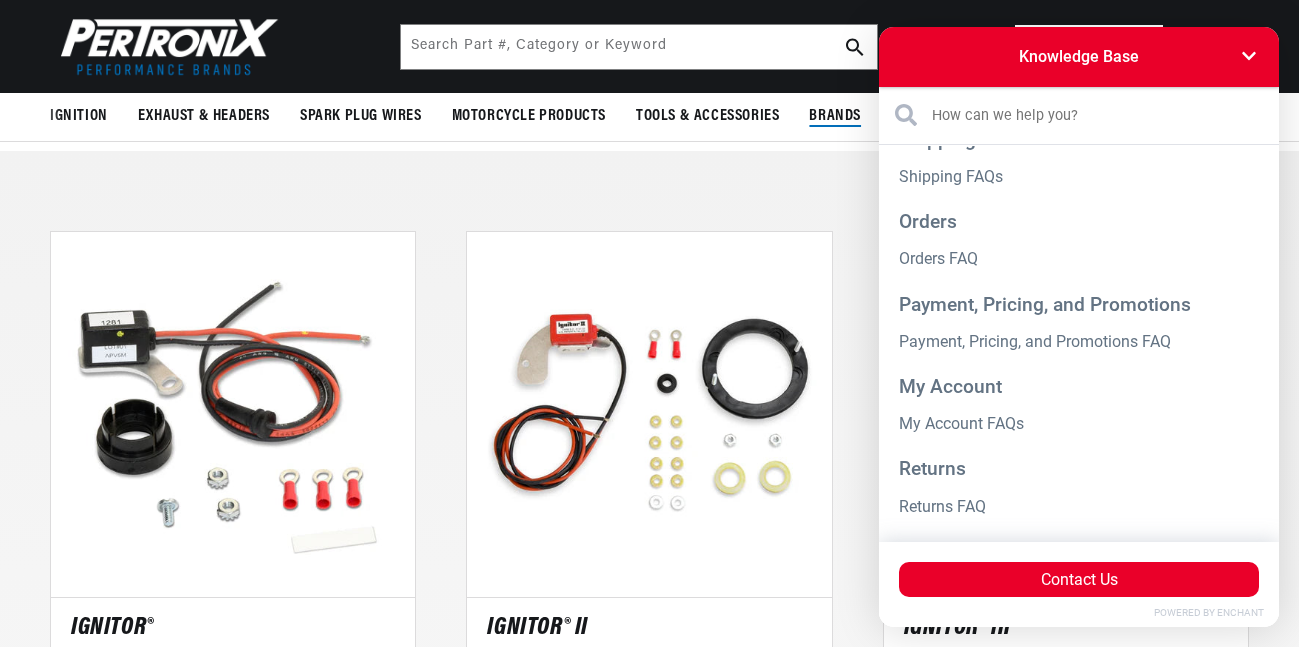 scroll, scrollTop: 0, scrollLeft: 1119, axis: horizontal 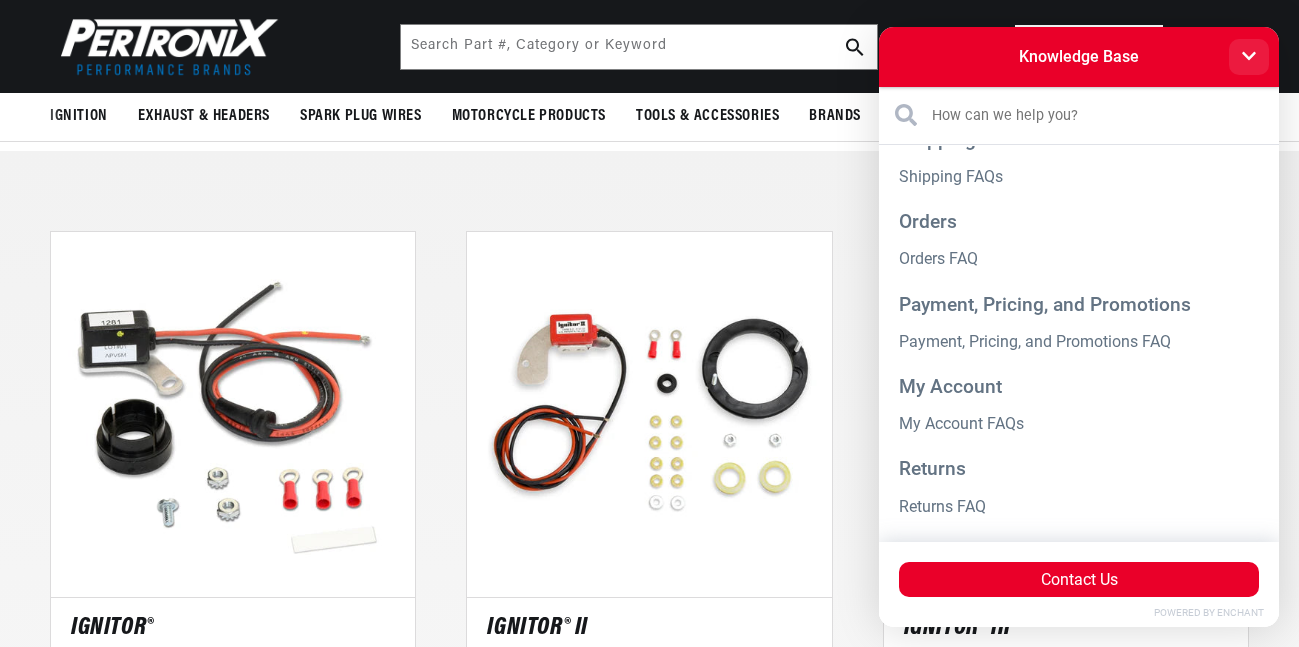 click 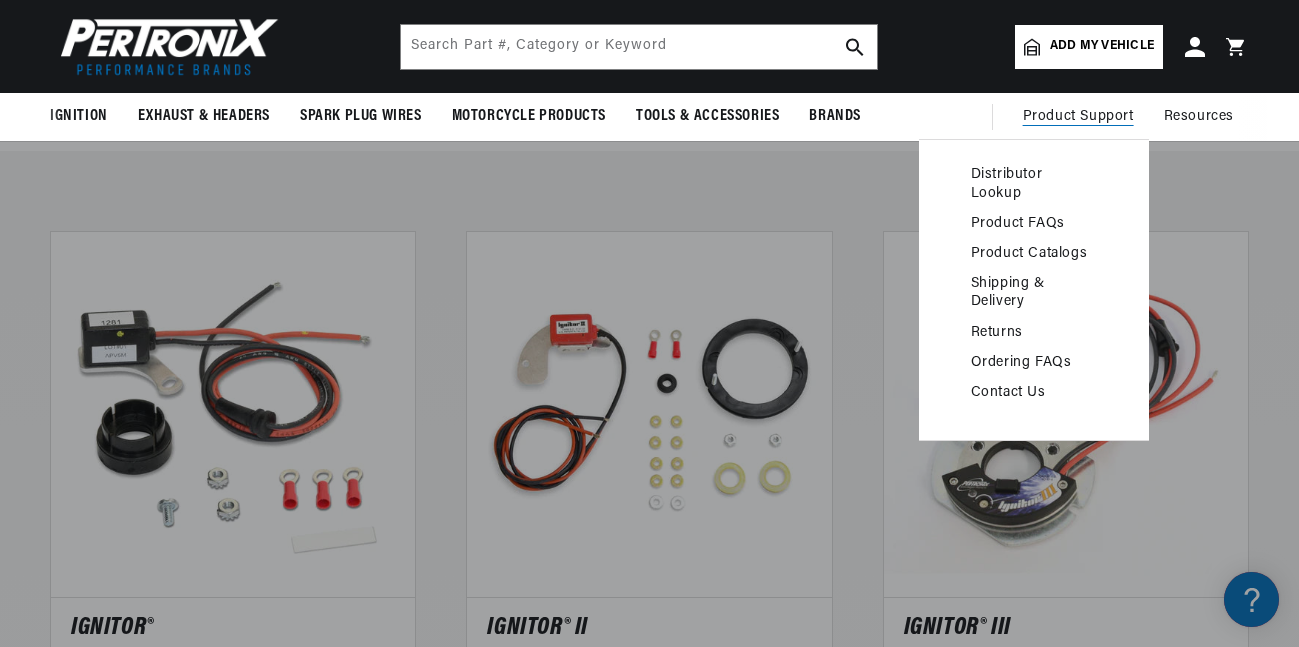 scroll, scrollTop: 0, scrollLeft: 0, axis: both 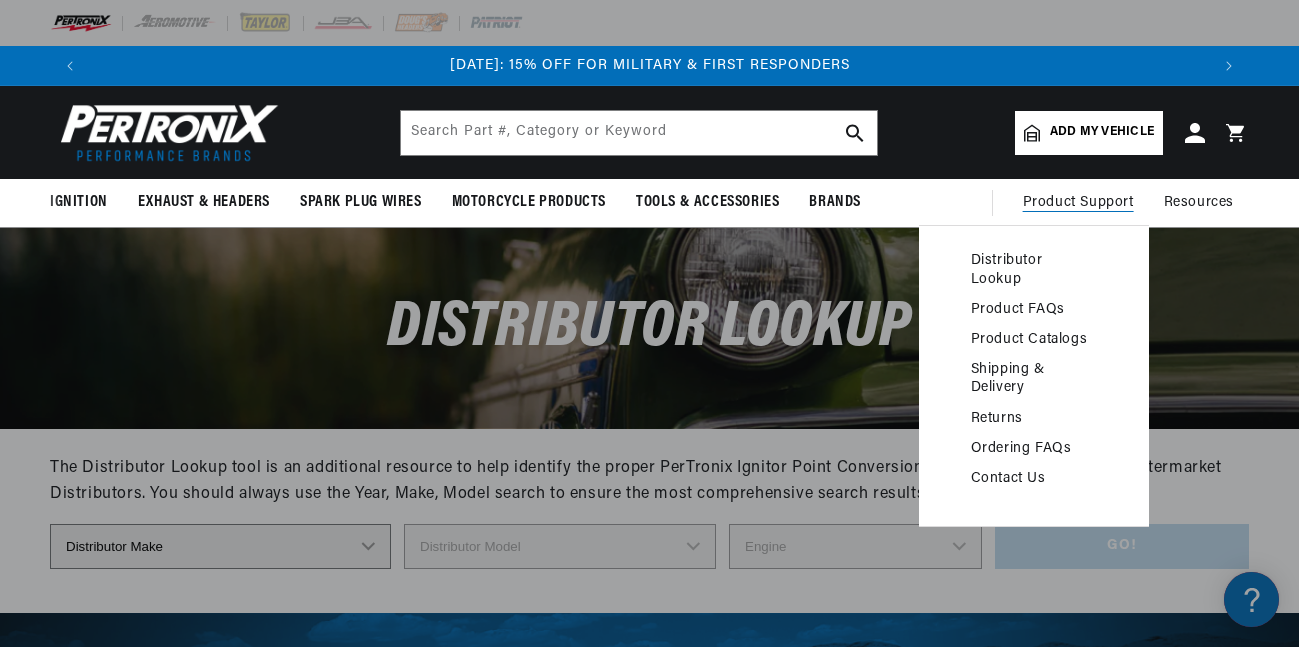 click on "Product FAQs" at bounding box center (1034, 310) 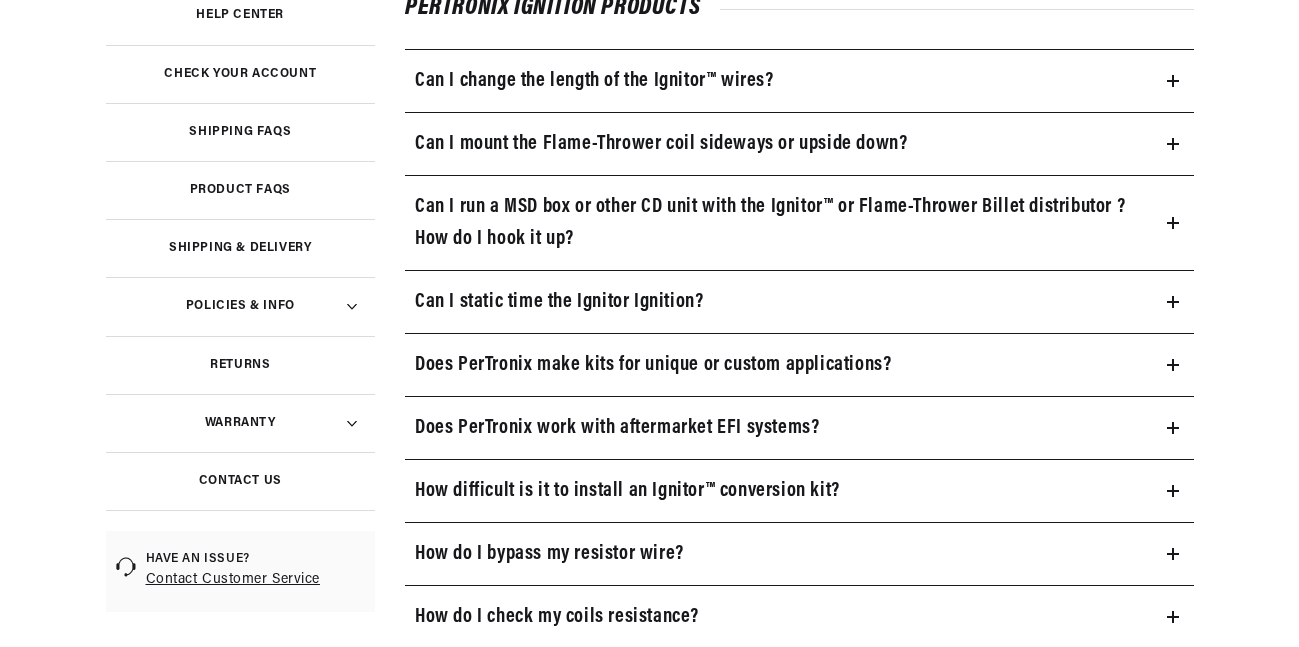 scroll, scrollTop: 480, scrollLeft: 0, axis: vertical 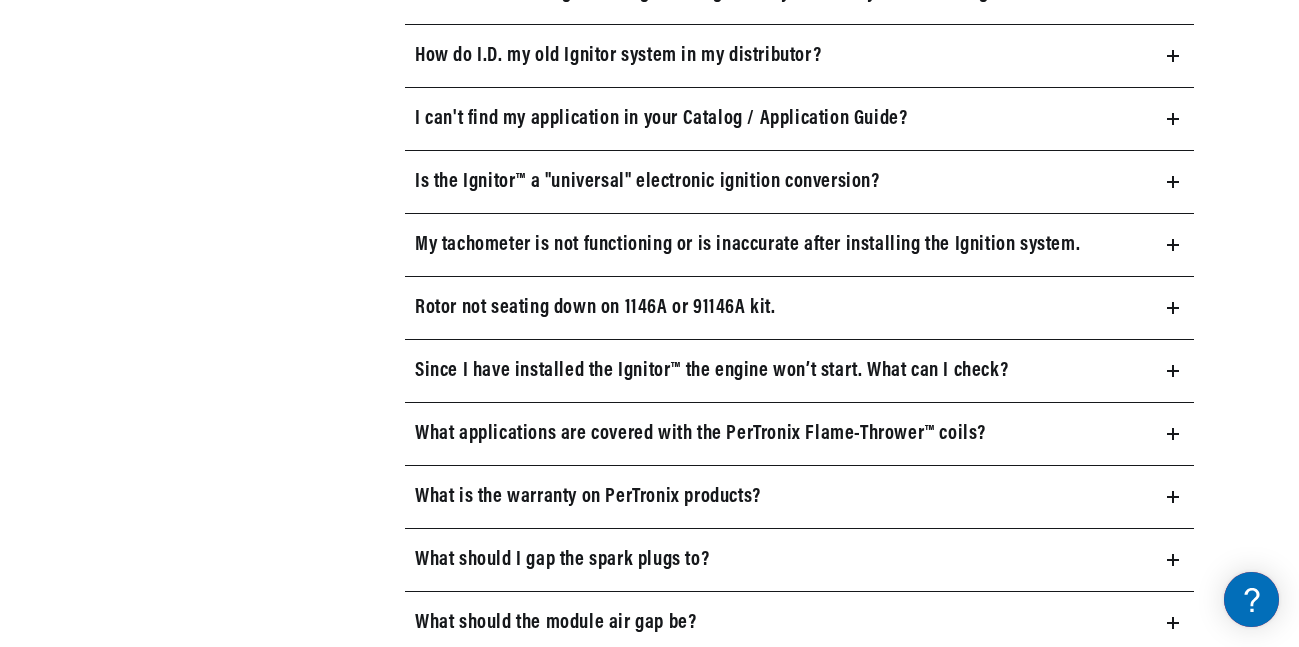 click on "How do I.D. my old Ignitor system in my distributor?" at bounding box center [618, 56] 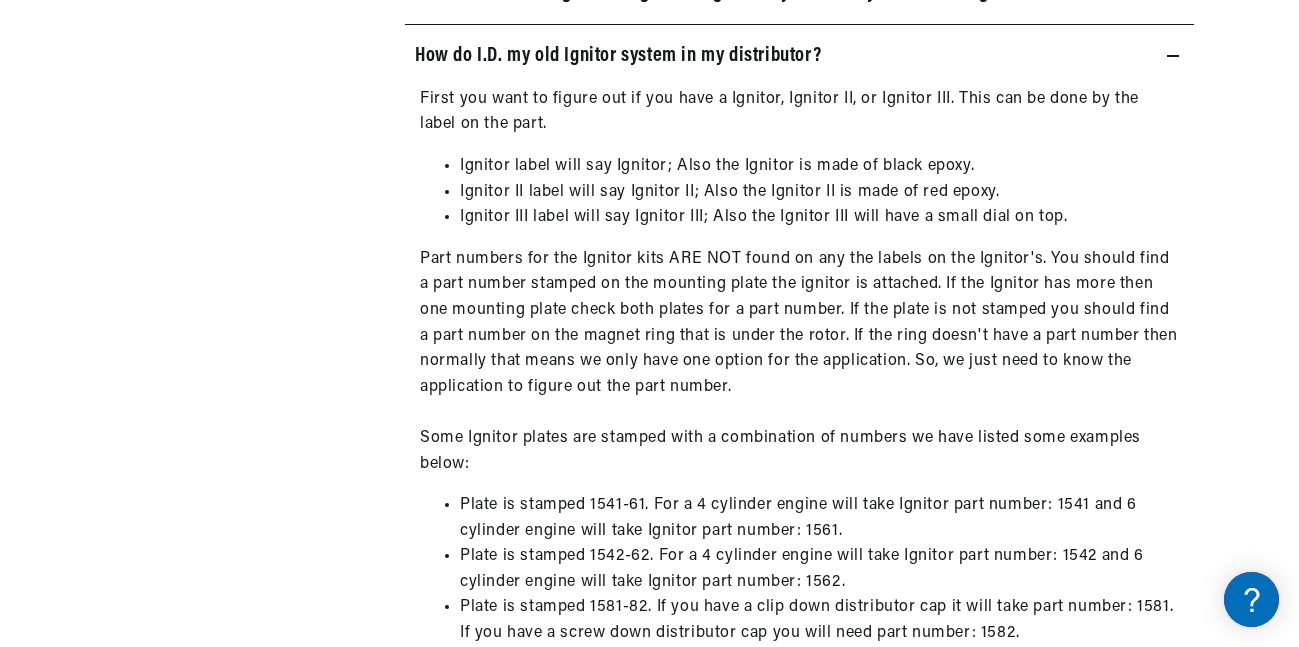 scroll, scrollTop: 0, scrollLeft: 1119, axis: horizontal 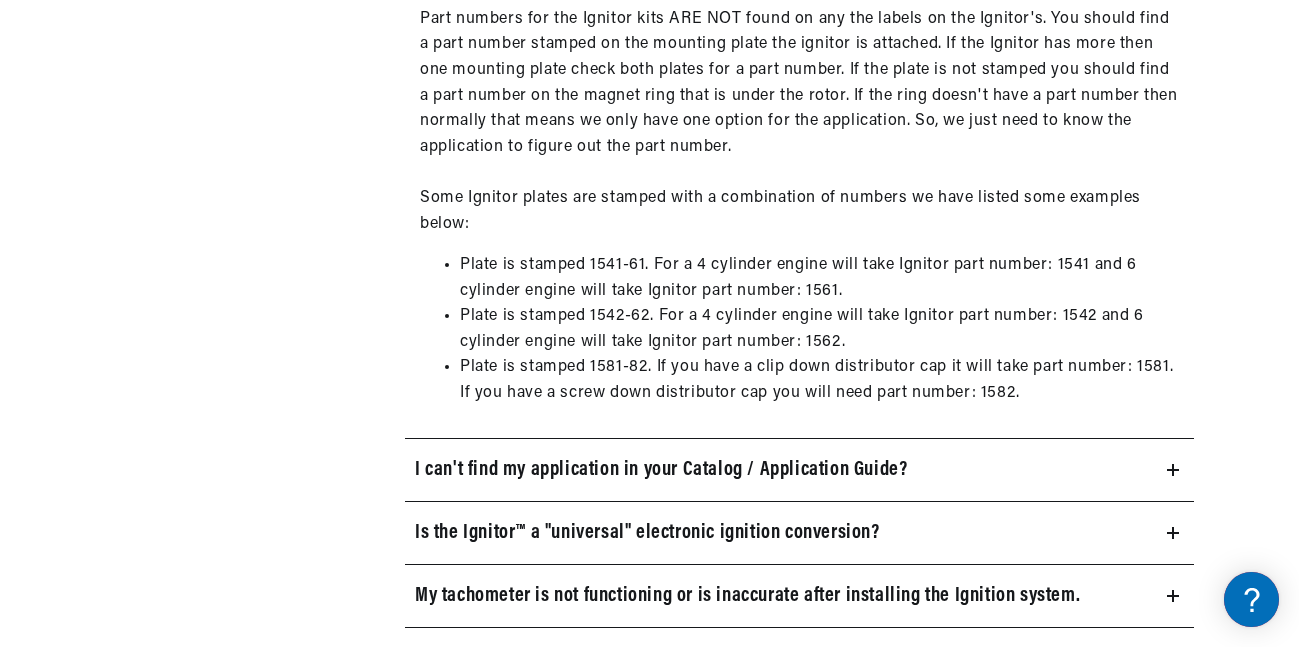 click 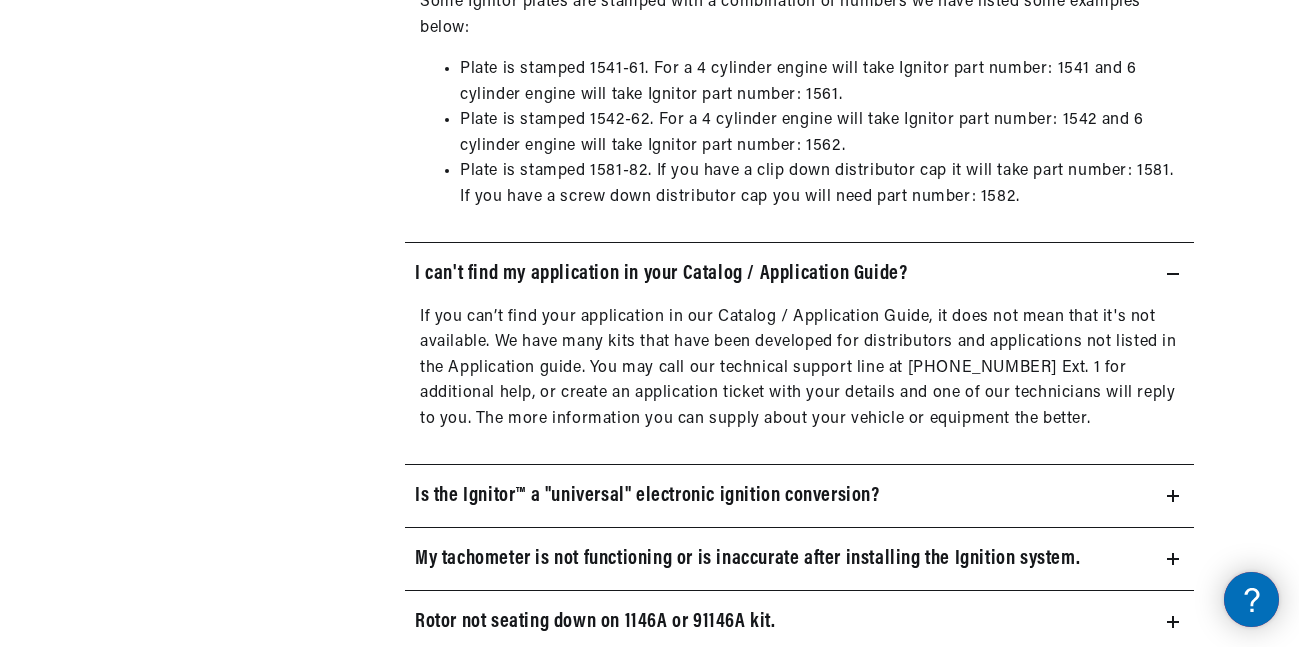 scroll, scrollTop: 1920, scrollLeft: 0, axis: vertical 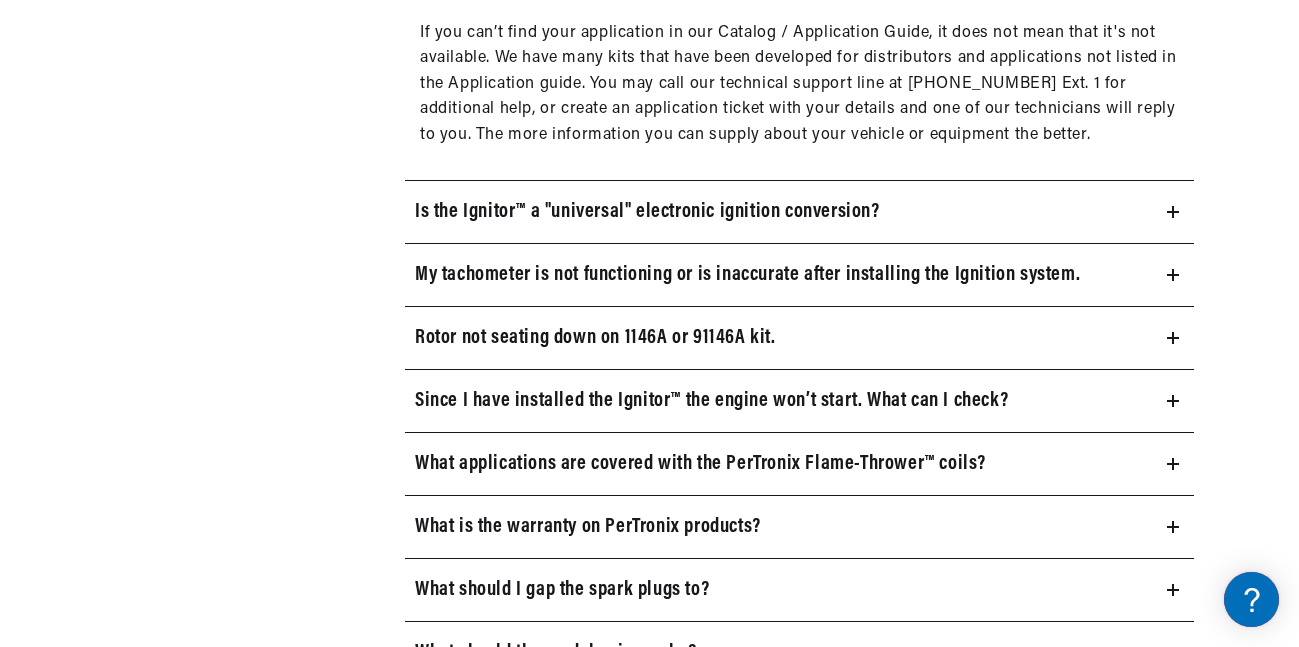 click 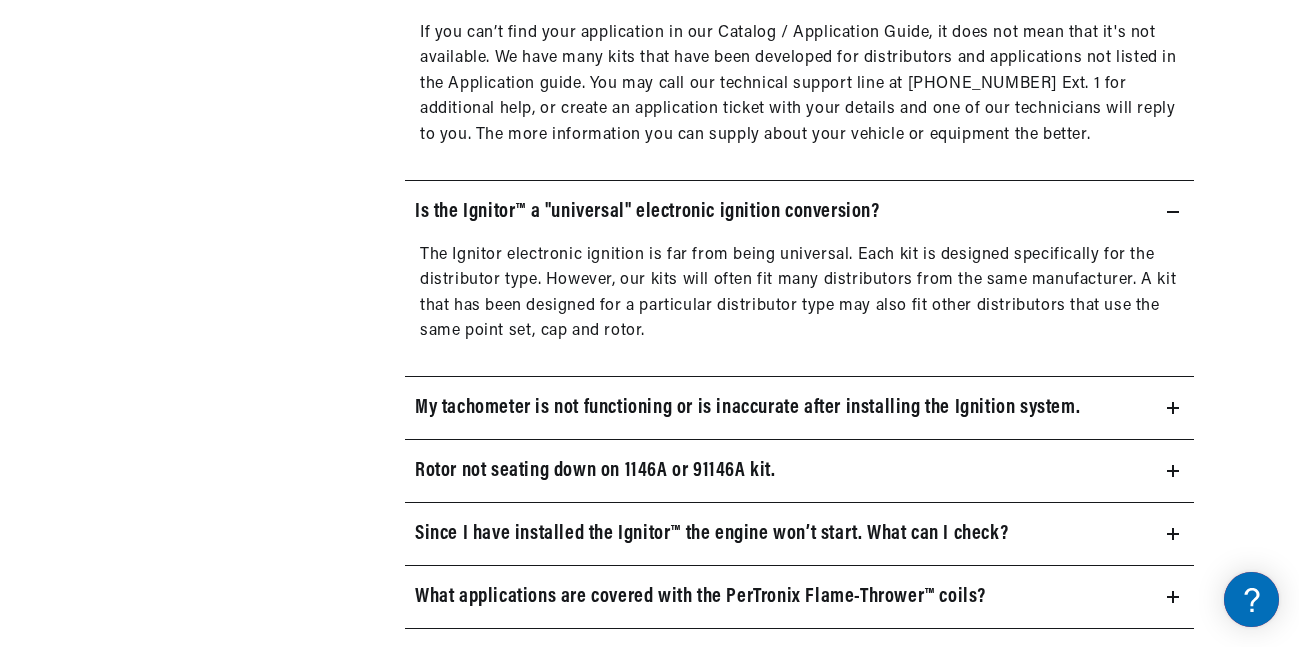 scroll, scrollTop: 0, scrollLeft: 1119, axis: horizontal 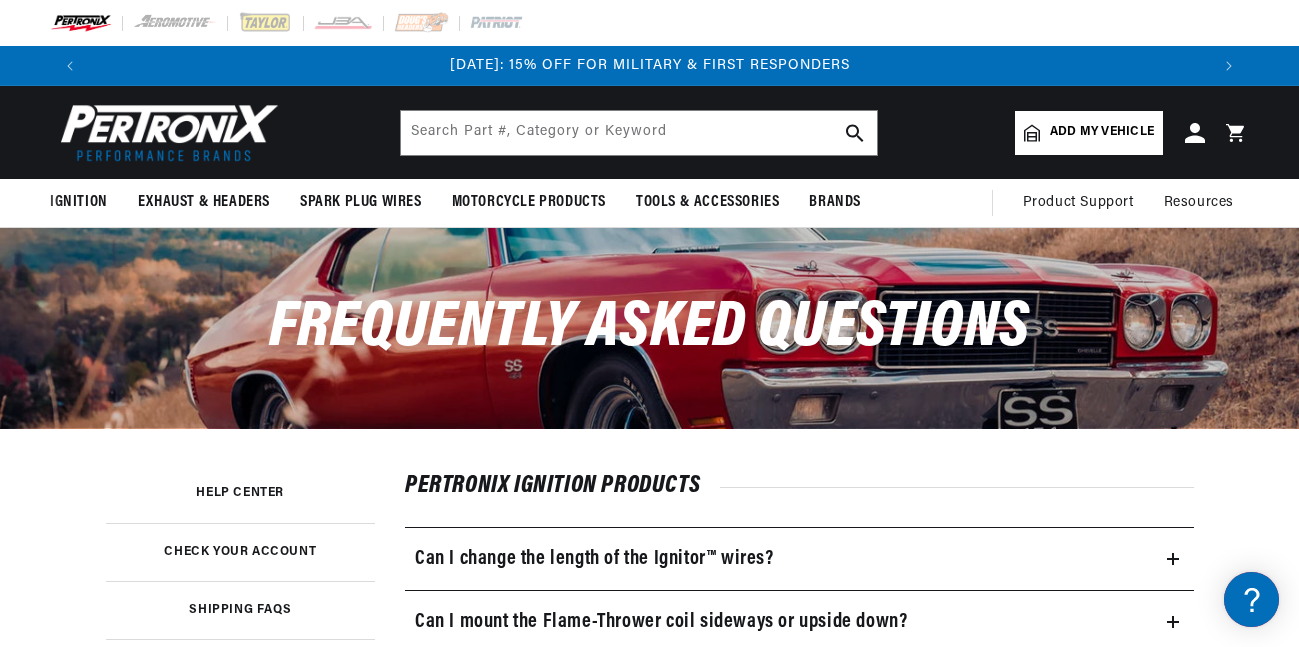 click on "Add my vehicle" at bounding box center (1102, 132) 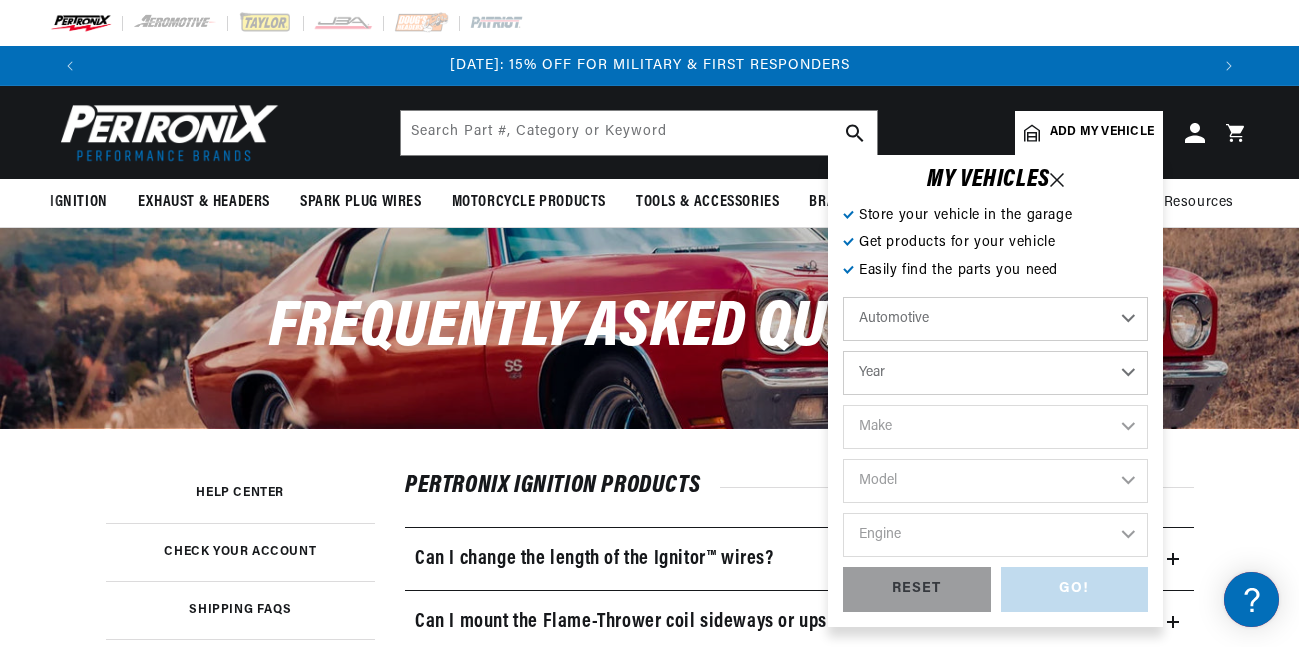 click on "Automotive
Agricultural
Industrial
Marine
Motorcycle" at bounding box center (995, 319) 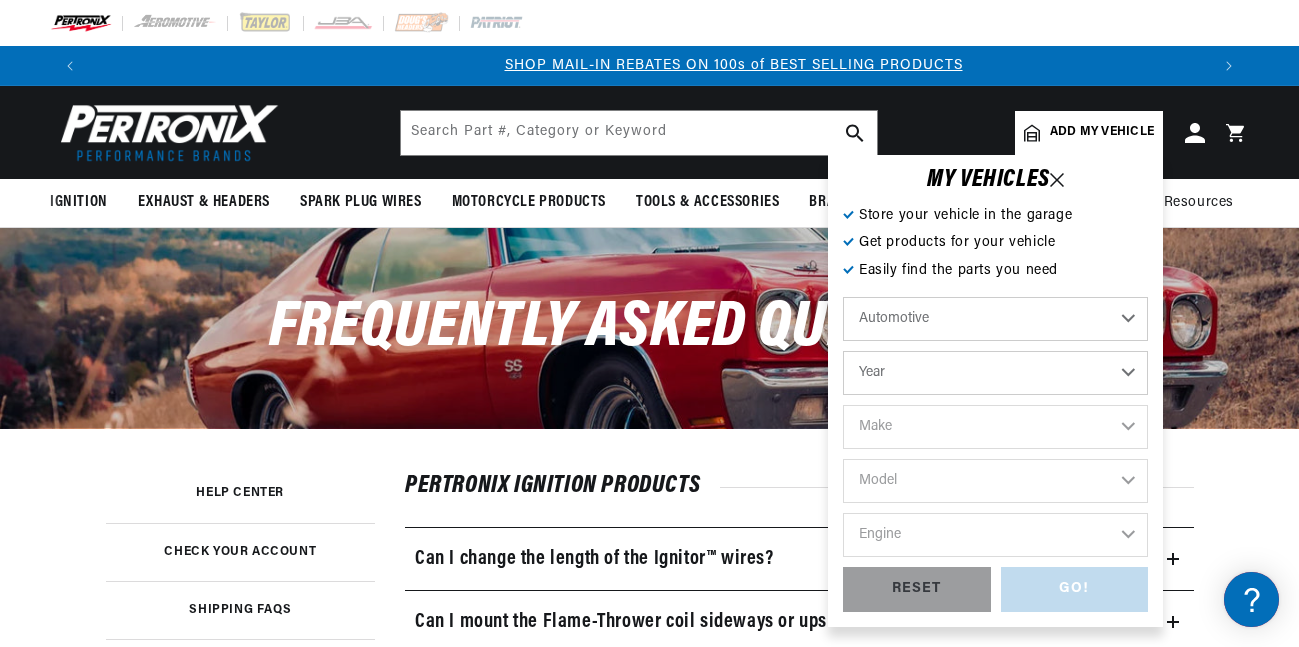 scroll, scrollTop: 0, scrollLeft: 1119, axis: horizontal 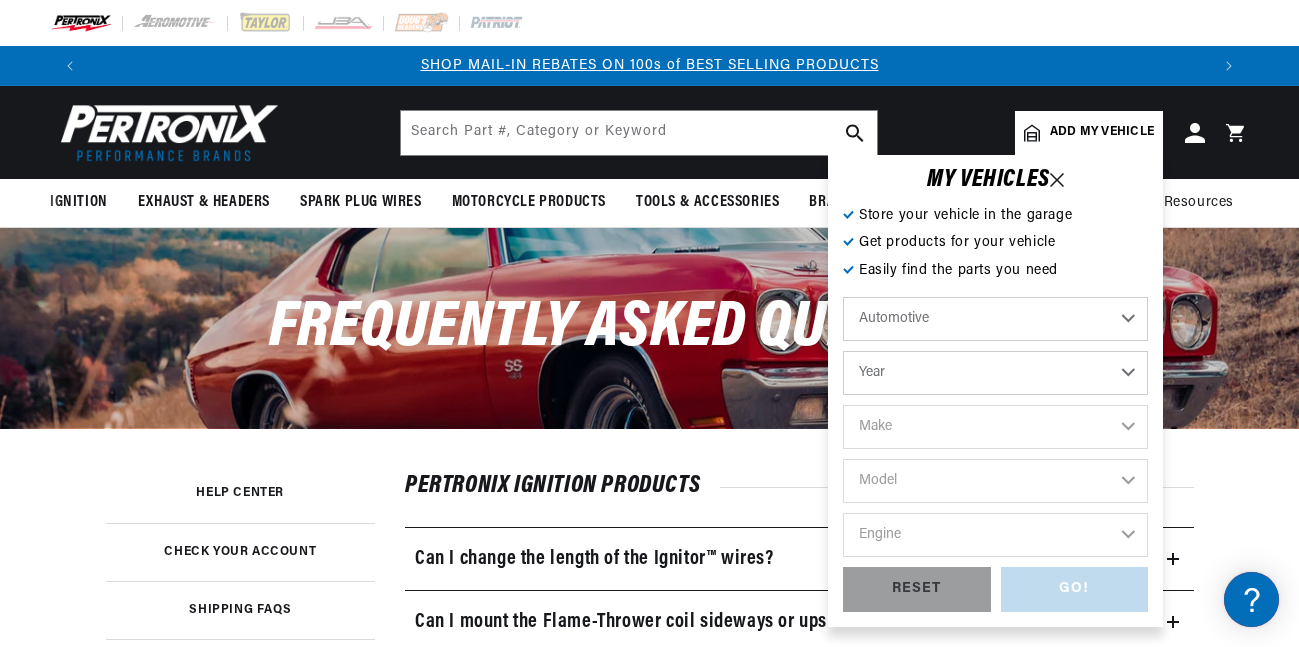 click on "Automotive
Agricultural
Industrial
Marine
Motorcycle" at bounding box center [995, 319] 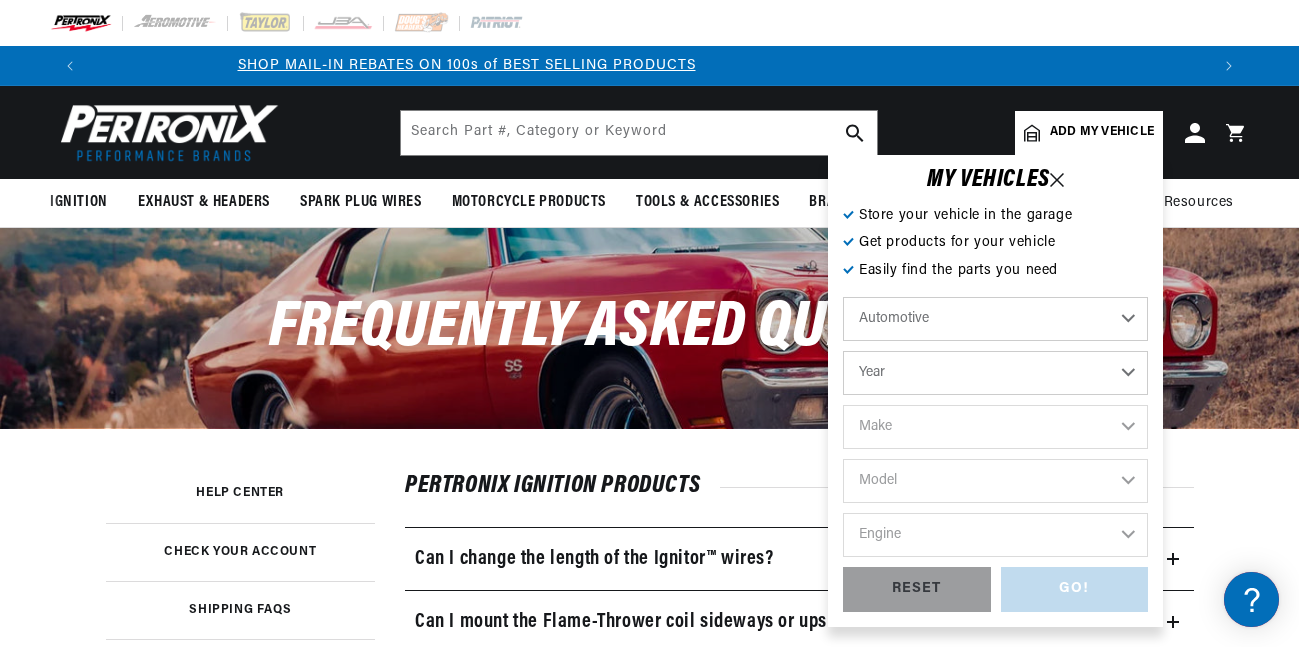 scroll, scrollTop: 0, scrollLeft: 211, axis: horizontal 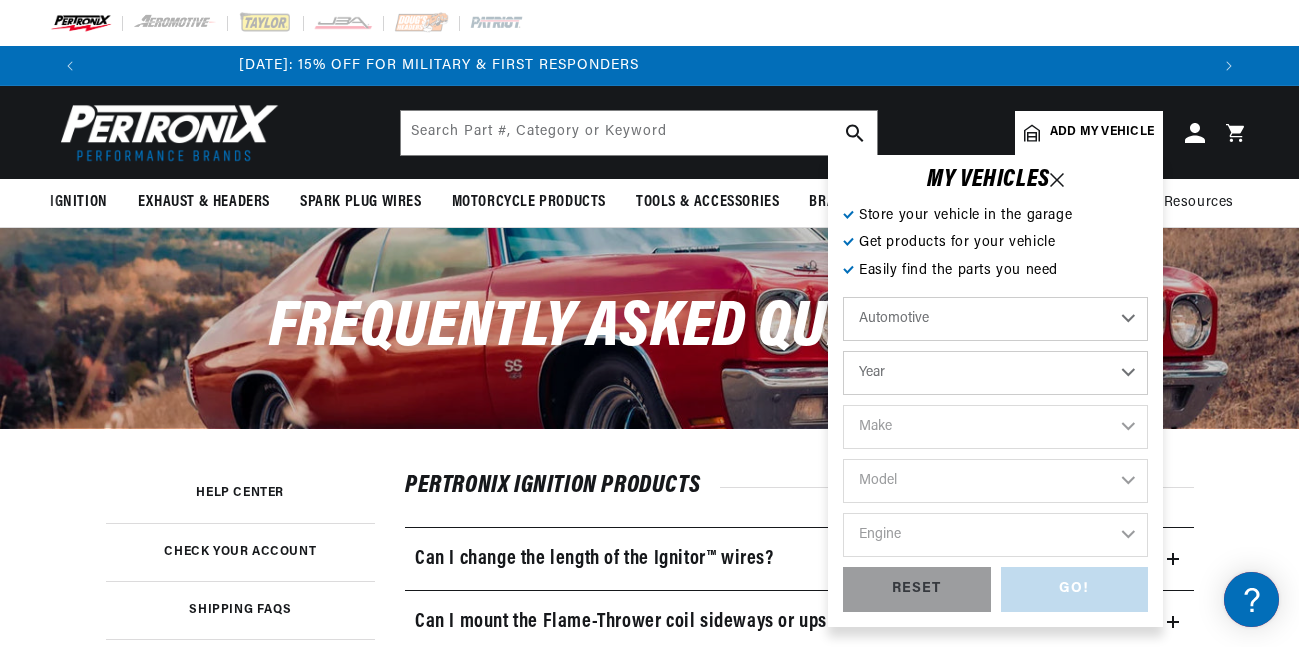 select on "1964" 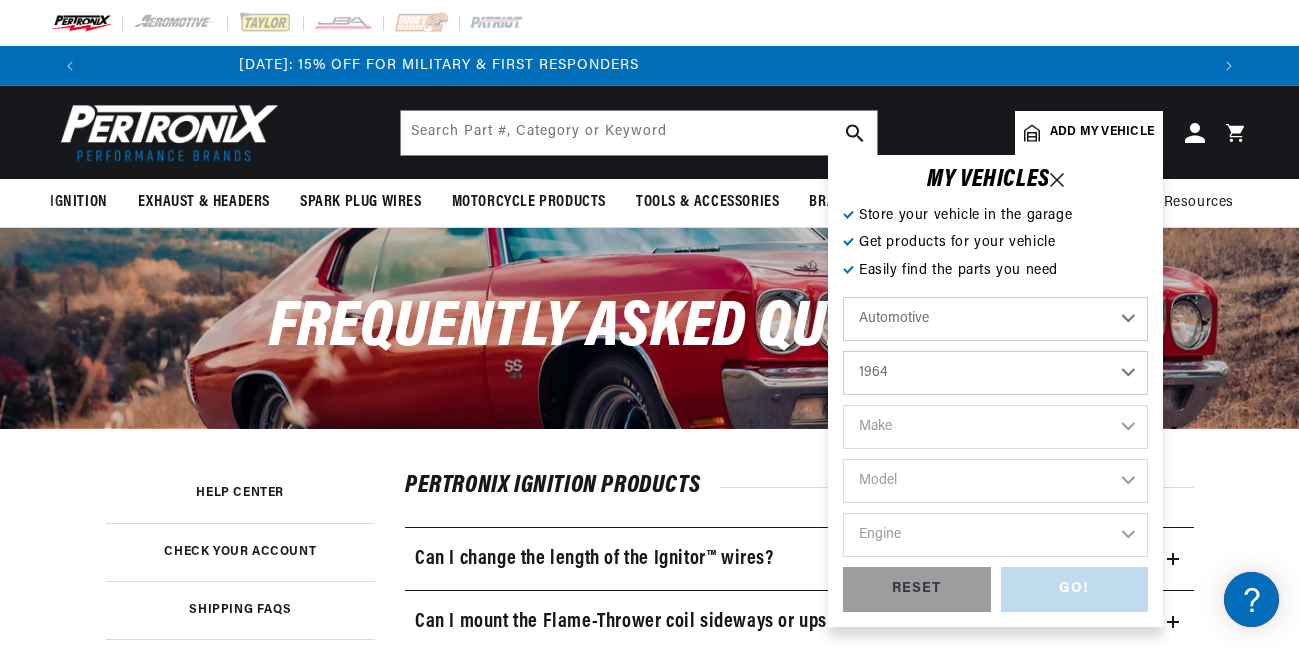 click on "Year
2022
2021
2020
2019
2018
2017
2016
2015
2014
2013
2012
2011
2010
2009
2008
2007
2006
2005
2004
2003
2002
2001
2000
1999
1998
1997
1996
1995
1994
1993
1992
1991
1990
1989
1988
1987
1986 1985" at bounding box center (995, 373) 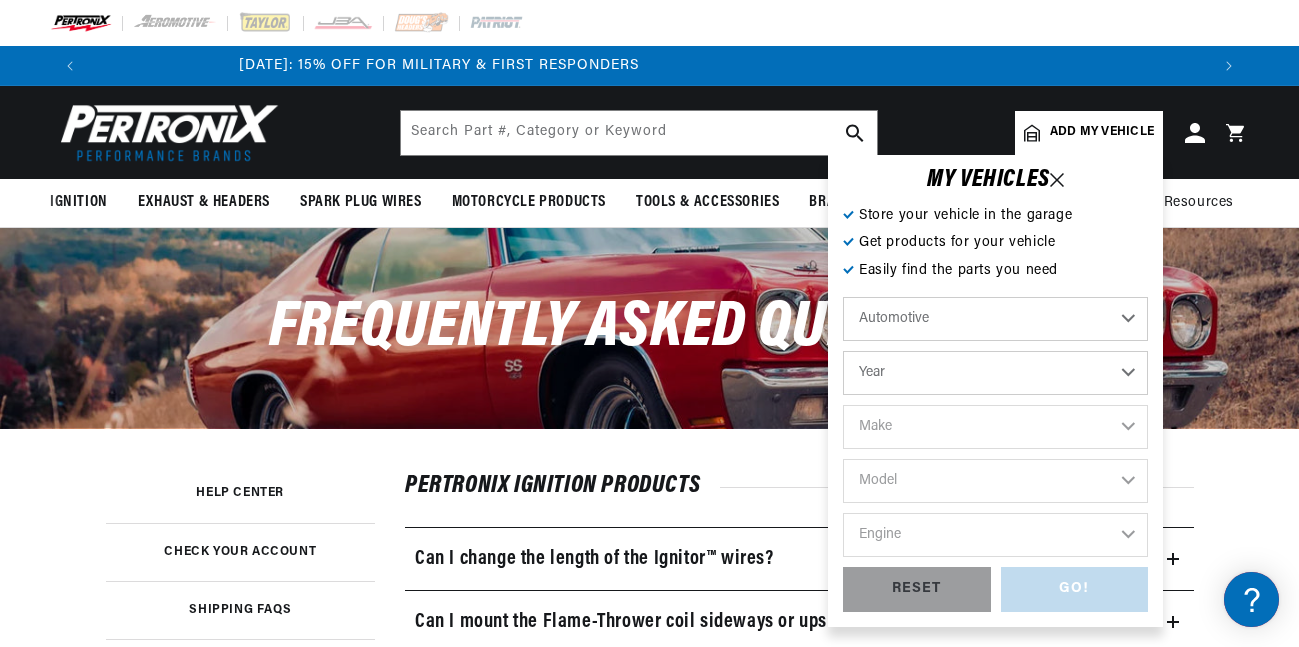 scroll, scrollTop: 0, scrollLeft: 0, axis: both 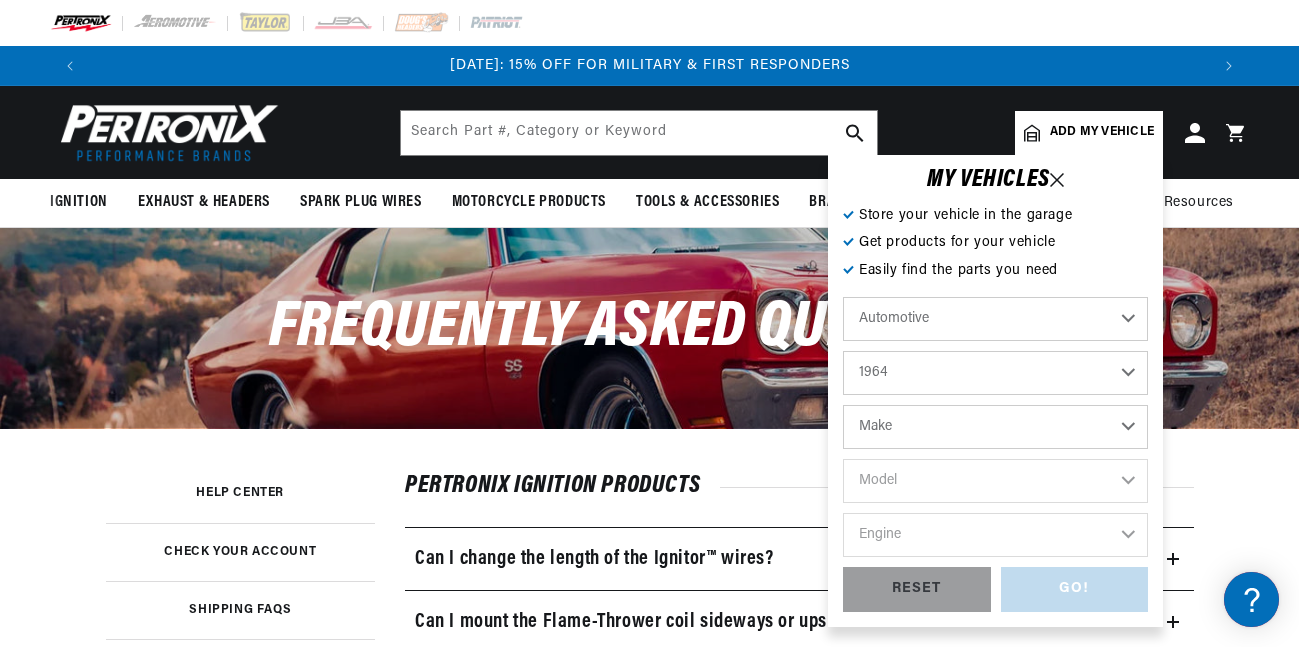click on "2022
2021
2020
2019
2018
2017
2016
2015
2014
2013
2012
2011
2010
2009
2008
2007
2006
2005
2004
2003
2002
2001
2000
1999
1998
1997
1996
1995
1994
1993
1992
1991
1990
1989
1988
1987
1986
1985 1984" at bounding box center [995, 373] 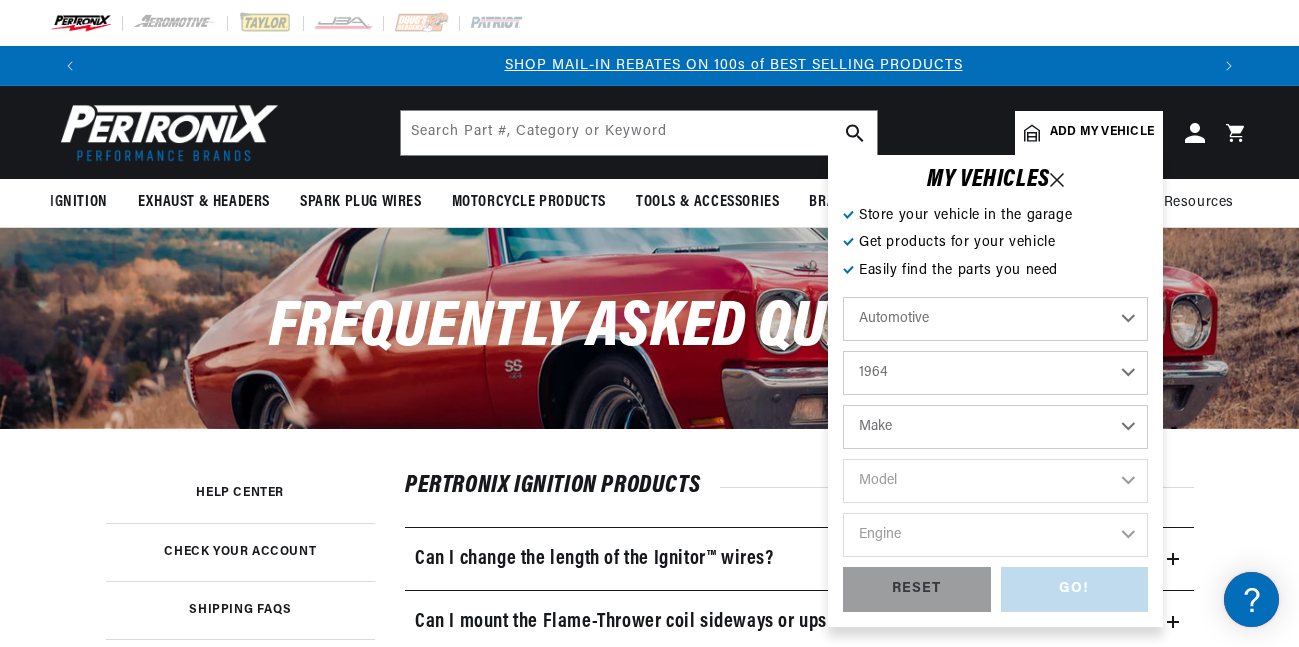 scroll, scrollTop: 0, scrollLeft: 1119, axis: horizontal 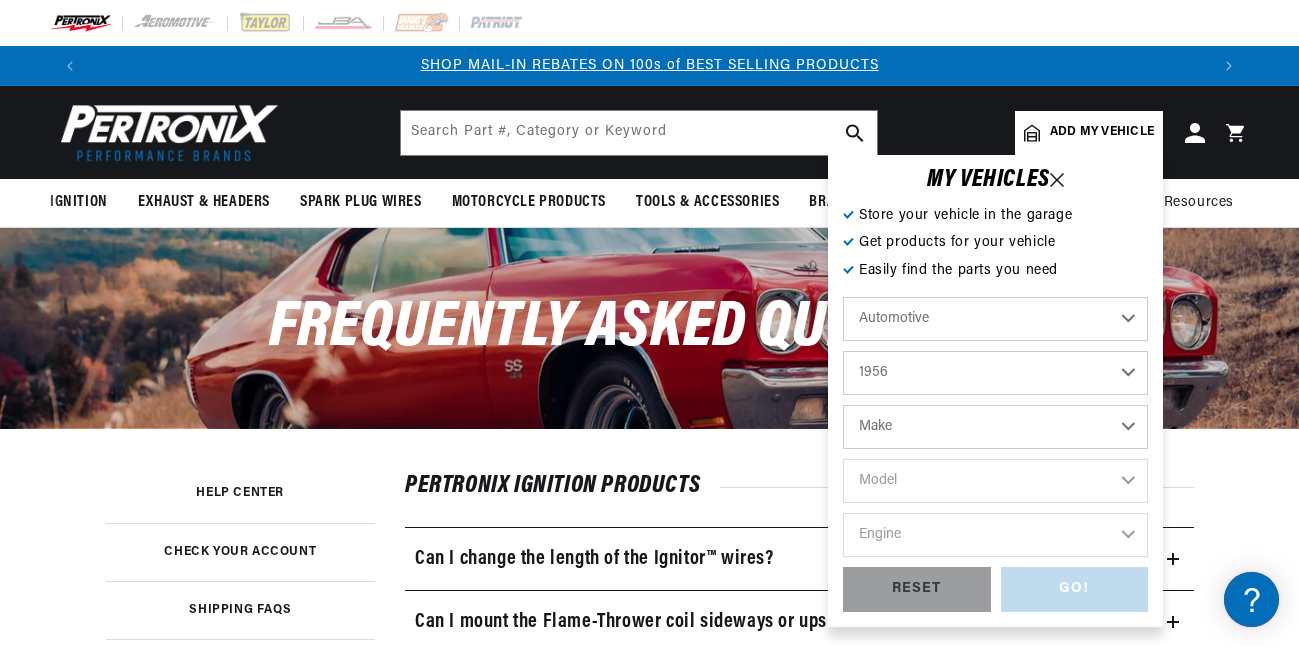 click on "2022
2021
2020
2019
2018
2017
2016
2015
2014
2013
2012
2011
2010
2009
2008
2007
2006
2005
2004
2003
2002
2001
2000
1999
1998
1997
1996
1995
1994
1993
1992
1991
1990
1989
1988
1987
1986
1985 1984" at bounding box center (995, 373) 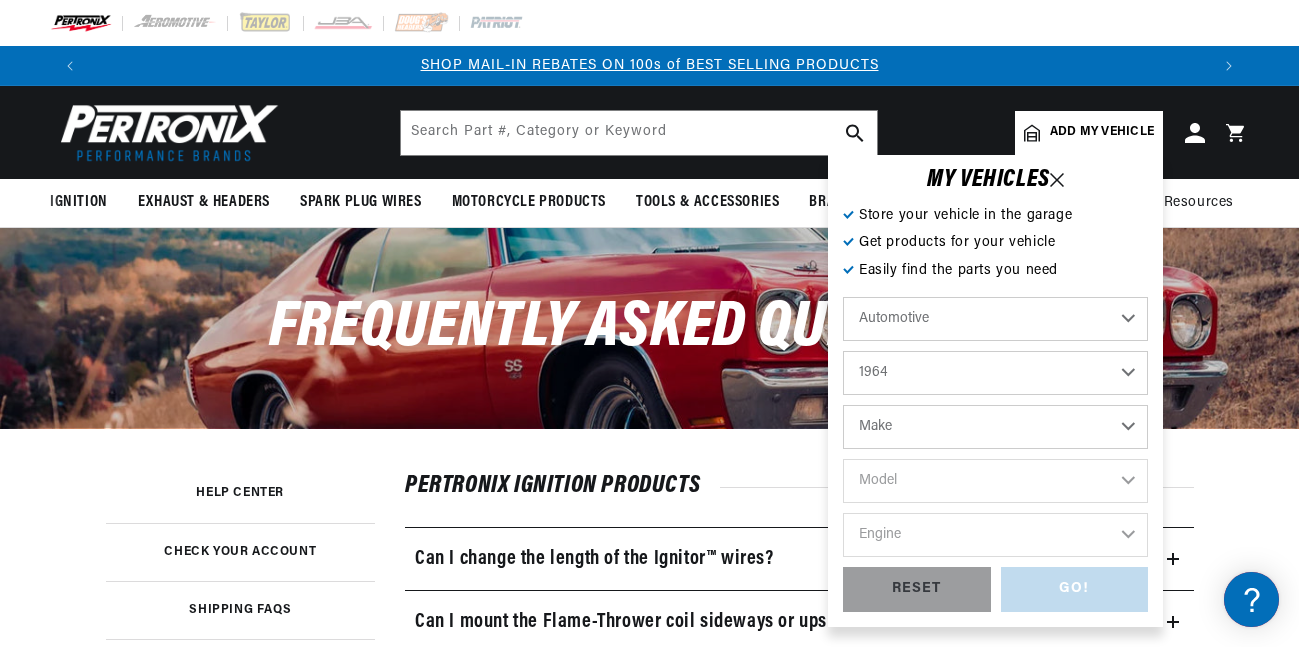 select on "1956" 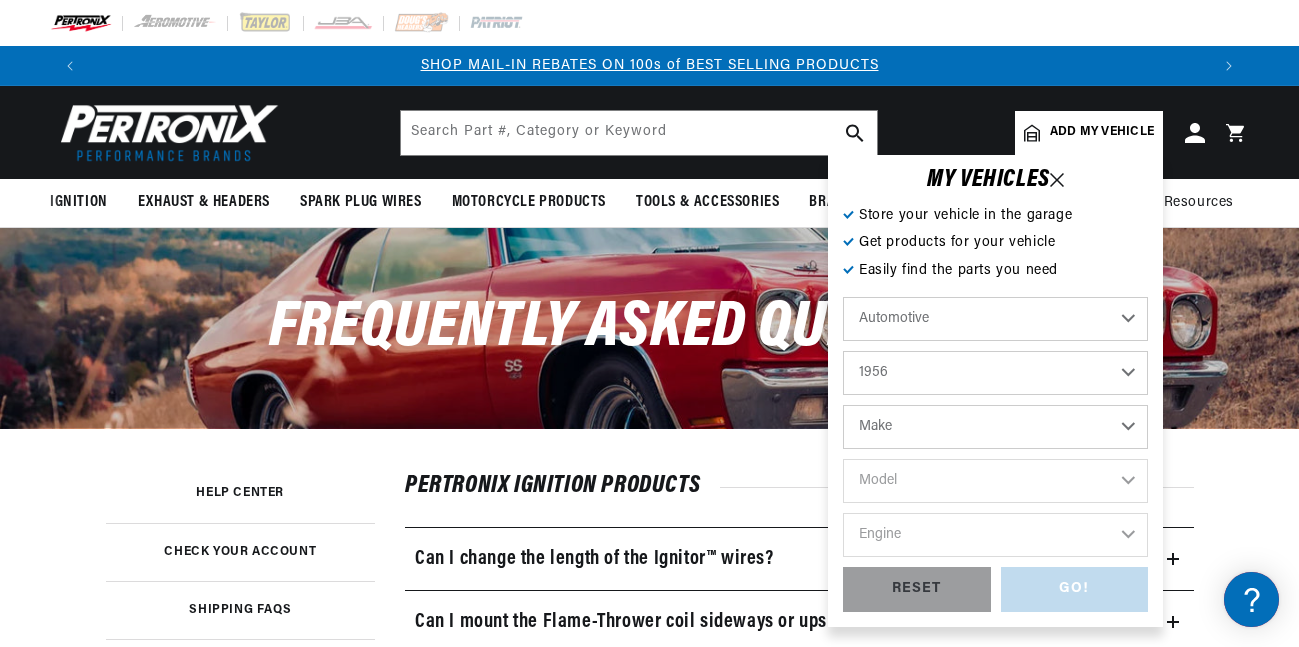 click on "Make
Alfa Romeo
Aston Martin
Buick
Cadillac
Chevrolet
Chrysler
Dodge
Ford
GMC
Humber
Jaguar
Jeep
Lancia
Mercedes-Benz
Mercury
MG
Morgan
Morris
Pontiac
Porsche
Rolls-Royce
Simca
Studebaker
Triumph
Volkswagen
Willys" at bounding box center [995, 427] 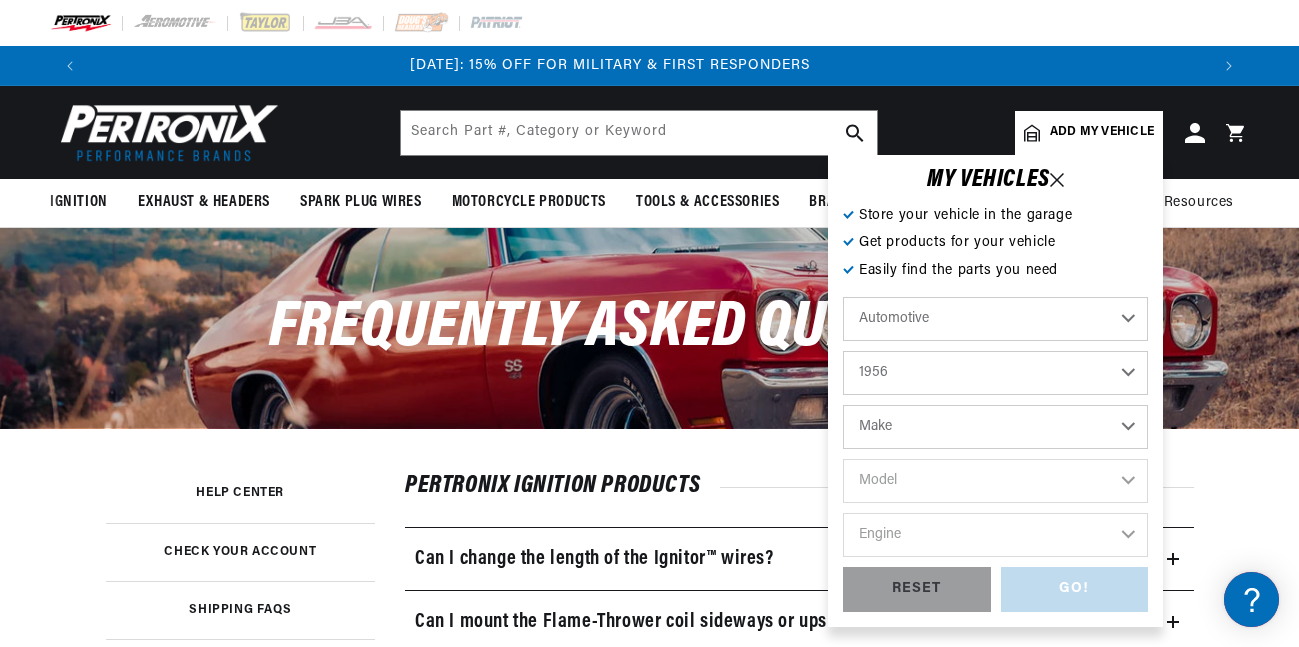 scroll, scrollTop: 0, scrollLeft: 0, axis: both 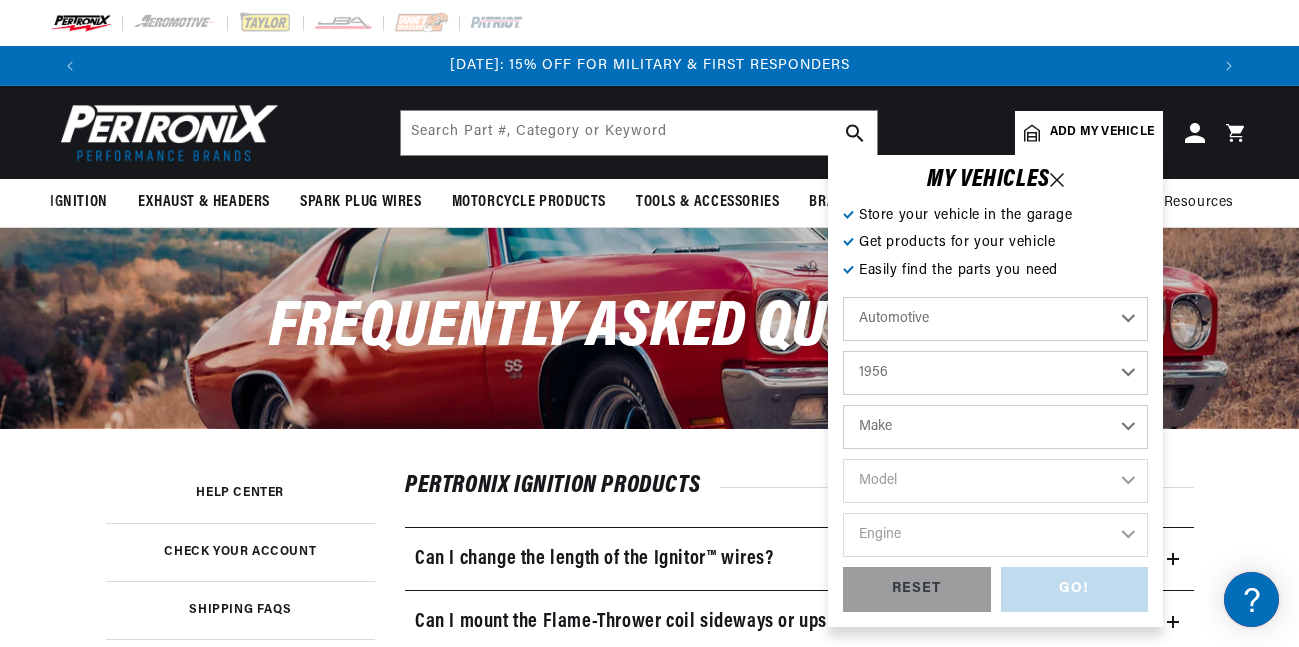 click on "MY VEHICLE S Store your vehicle in the garage
Get products for your vehicle
Easily find the parts you need
Automotive
Agricultural
Industrial
Marine
Motorcycle
2022
2021
2020
2019
2018
2017
2016
2015
2014
2013
2012
2011
2010
2009
2008
2007
2006
2005
2004
2003
2002
2001
2000
1999
1998
1997
1996
1995 1994" at bounding box center (995, 391) 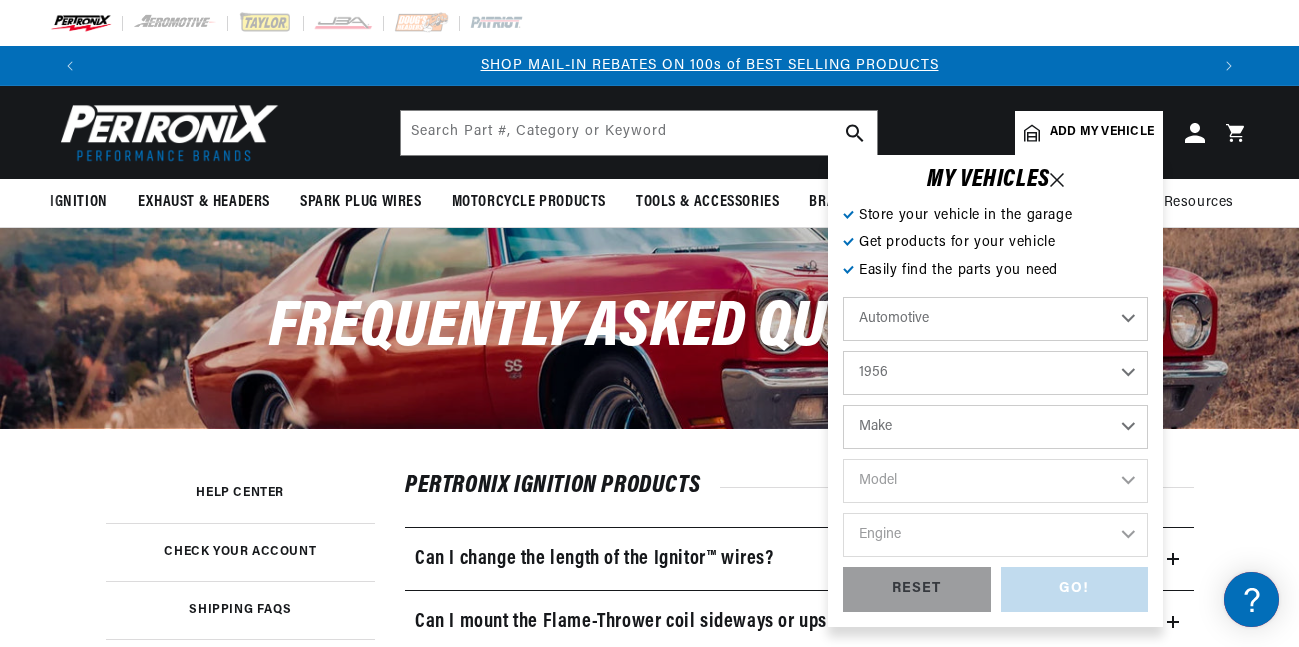 scroll, scrollTop: 0, scrollLeft: 1119, axis: horizontal 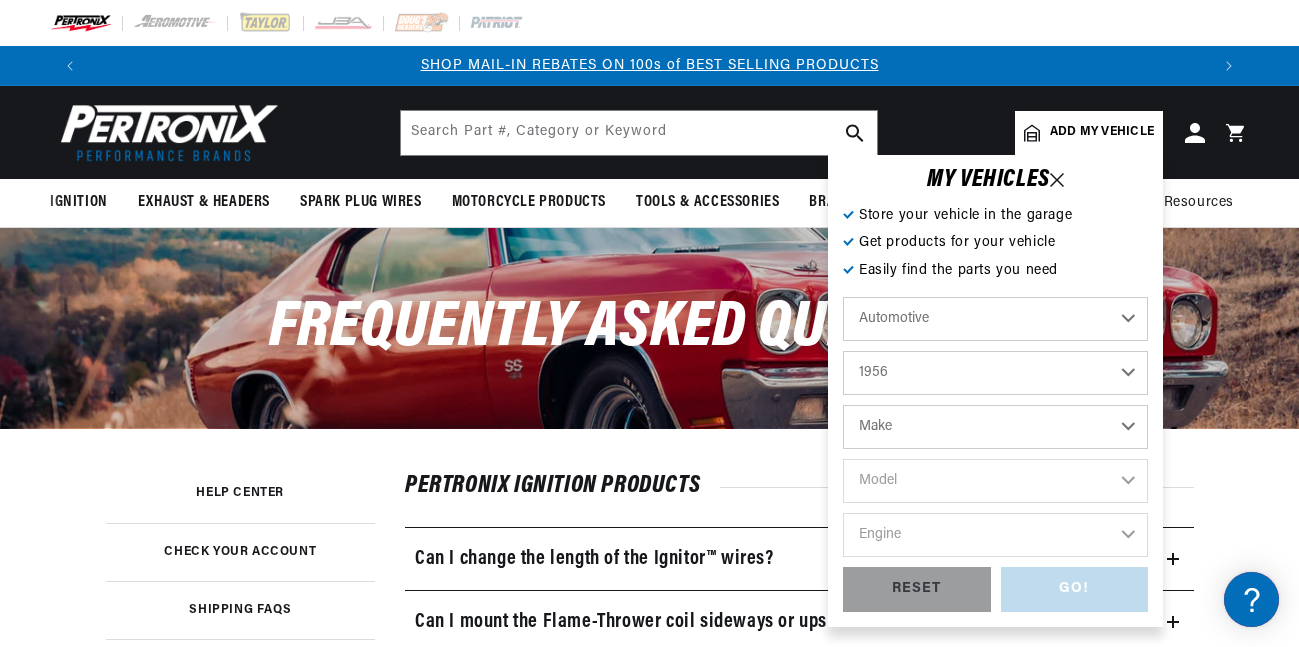 click on "Make
Alfa Romeo
Aston Martin
Buick
Cadillac
Chevrolet
Chrysler
Dodge
Ford
GMC
Humber
Jaguar
Jeep
Lancia
Mercedes-Benz
Mercury
MG
Morgan
Morris
Pontiac
Porsche
Rolls-Royce
Simca
Studebaker
Triumph
Volkswagen
Willys" at bounding box center [995, 427] 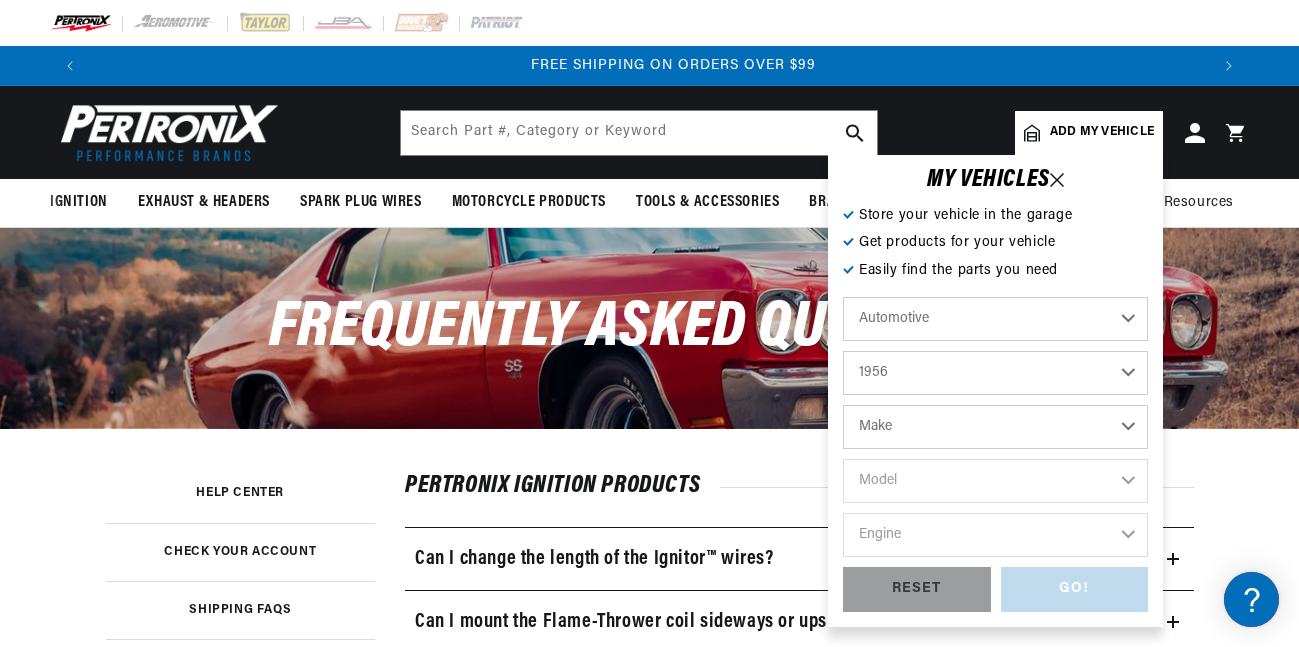 scroll, scrollTop: 0, scrollLeft: 2238, axis: horizontal 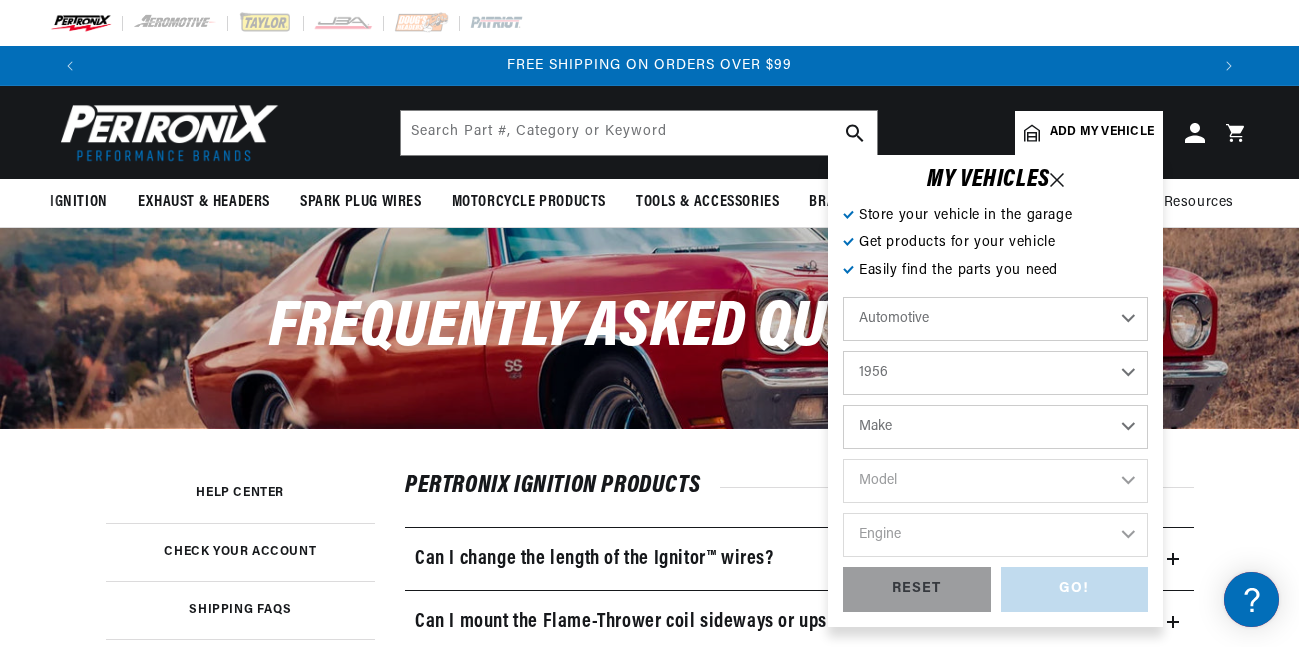 select on "MG" 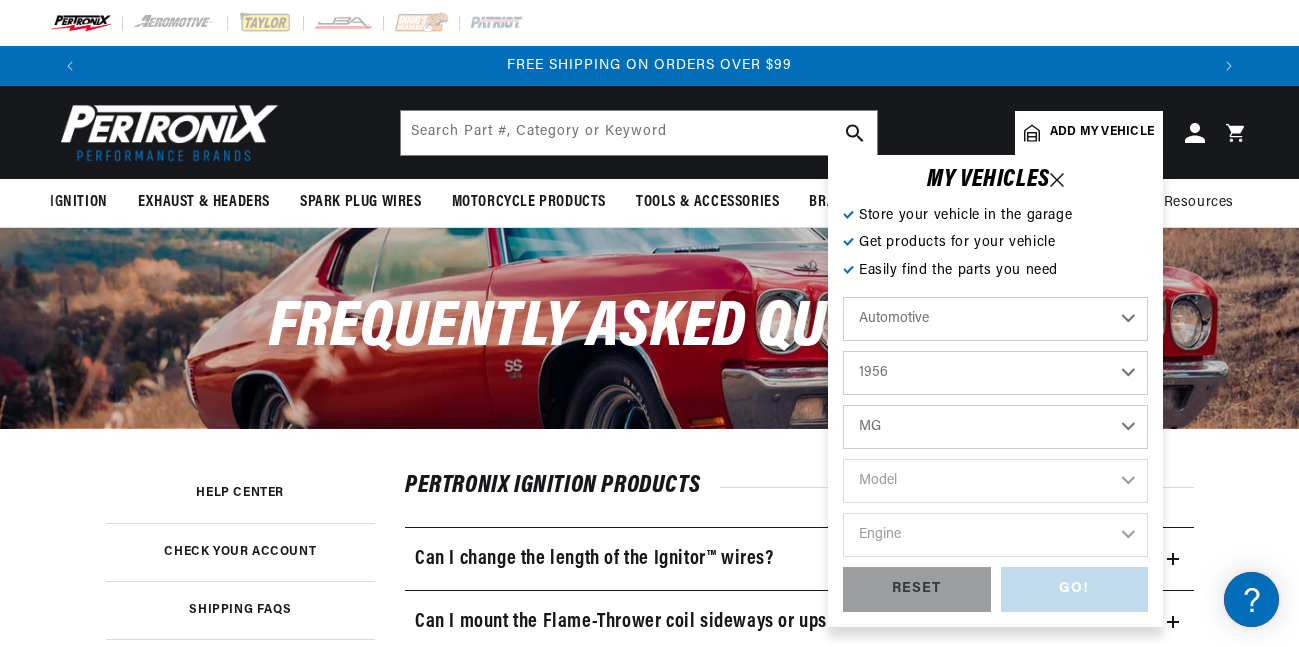 click on "Make
Alfa Romeo
Aston Martin
Buick
Cadillac
Chevrolet
Chrysler
Dodge
Ford
GMC
Humber
Jaguar
Jeep
Lancia
Mercedes-Benz
Mercury
MG
Morgan
Morris
Pontiac
Porsche
Rolls-Royce
Simca
Studebaker
Triumph
Volkswagen
Willys" at bounding box center (995, 427) 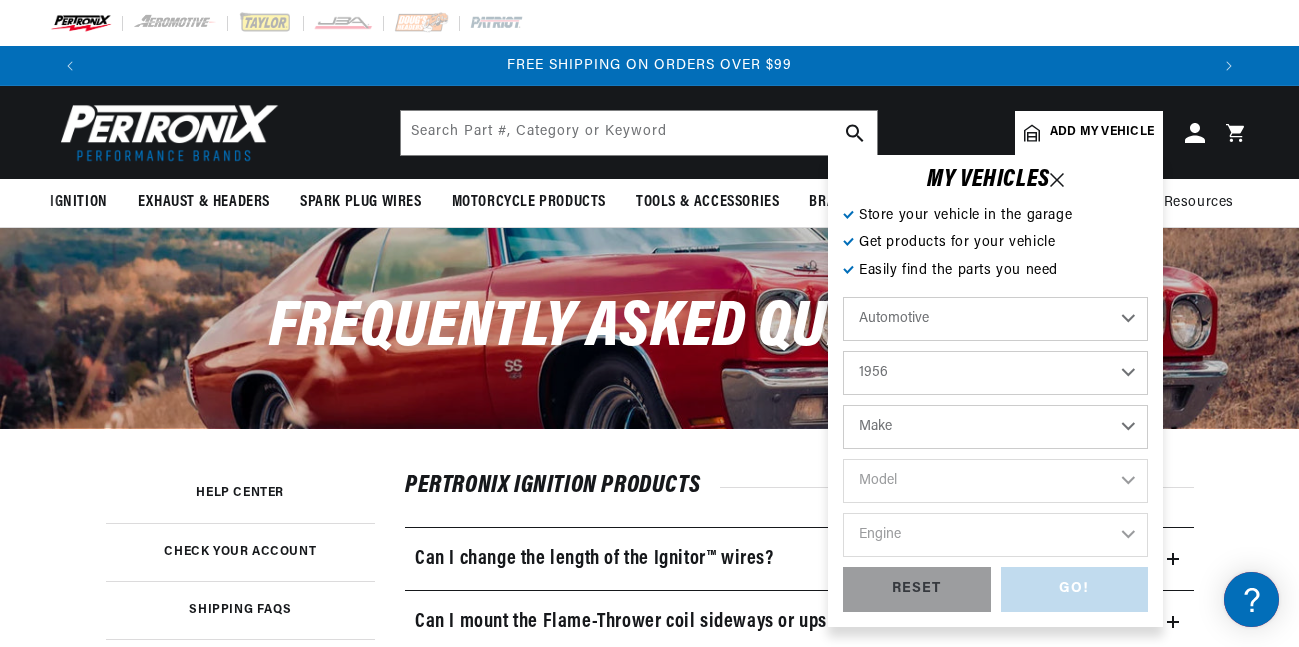 select on "MG" 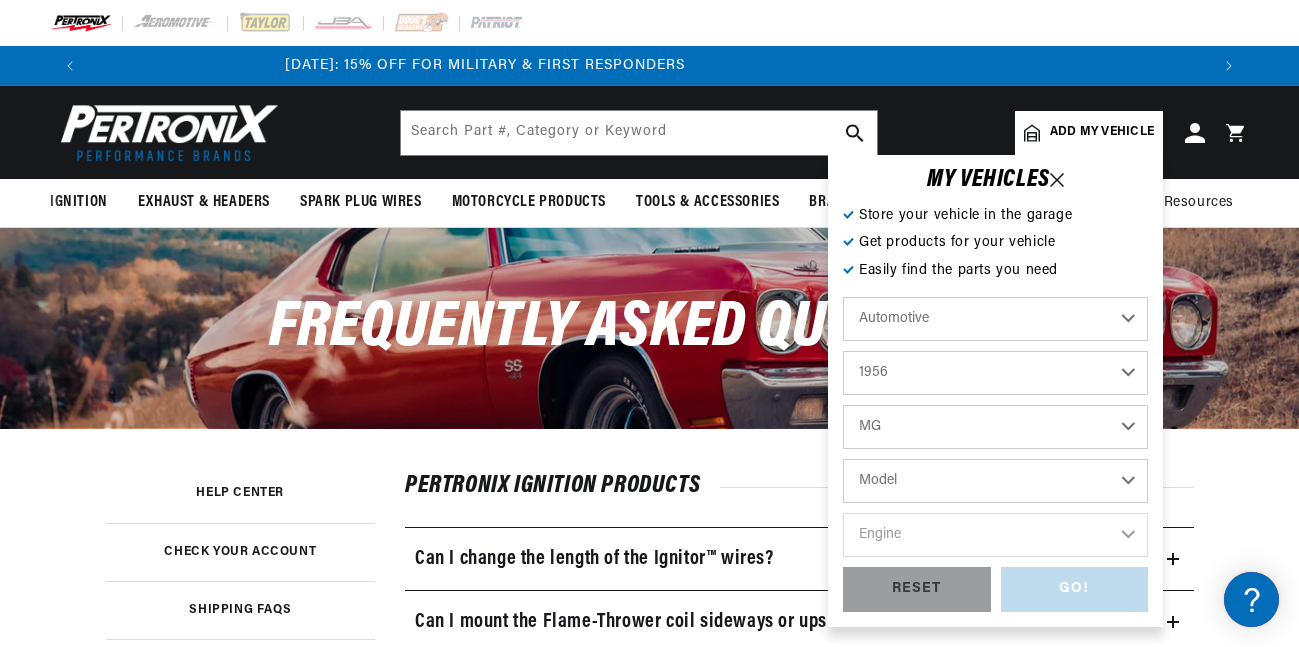 scroll, scrollTop: 0, scrollLeft: 0, axis: both 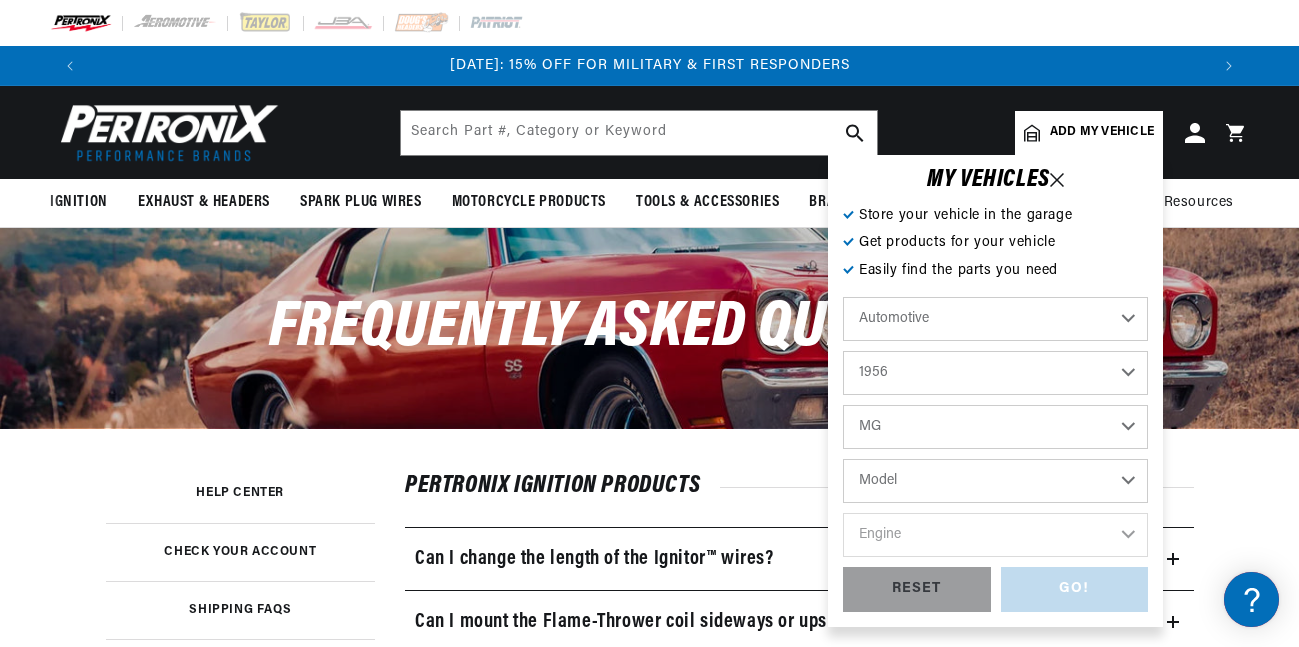 click on "Model
MGA
ZA" at bounding box center (995, 481) 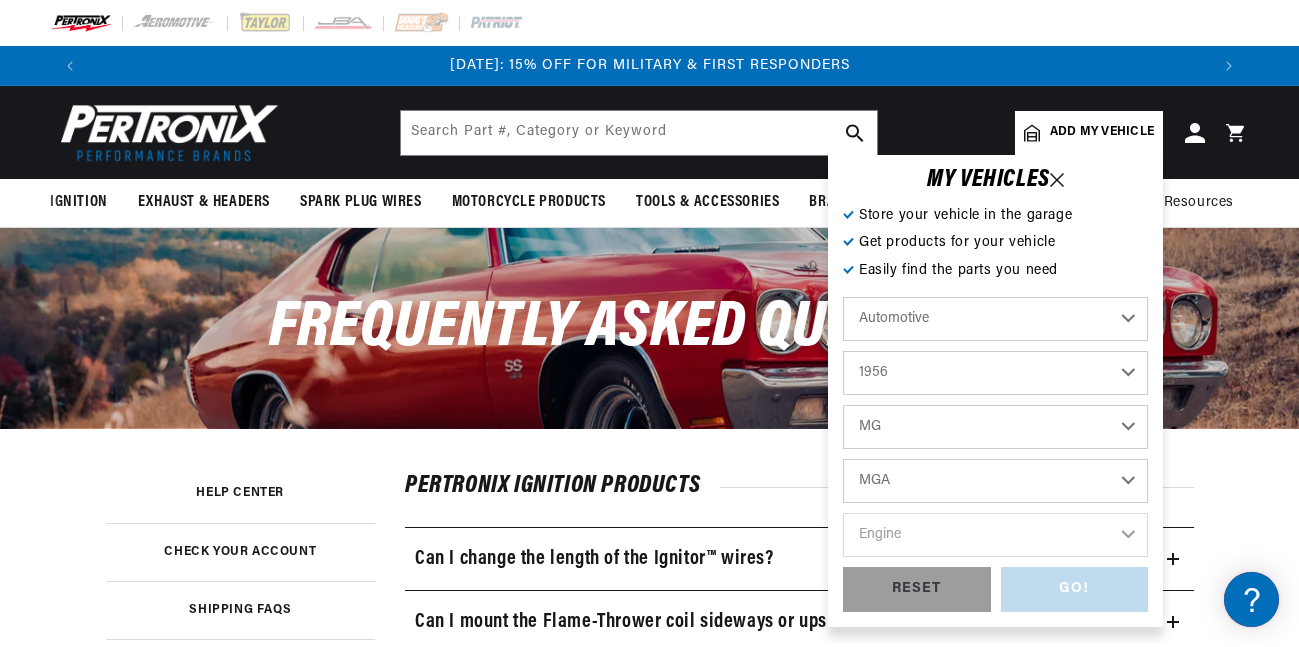click on "Model
MGA
ZA" at bounding box center (995, 481) 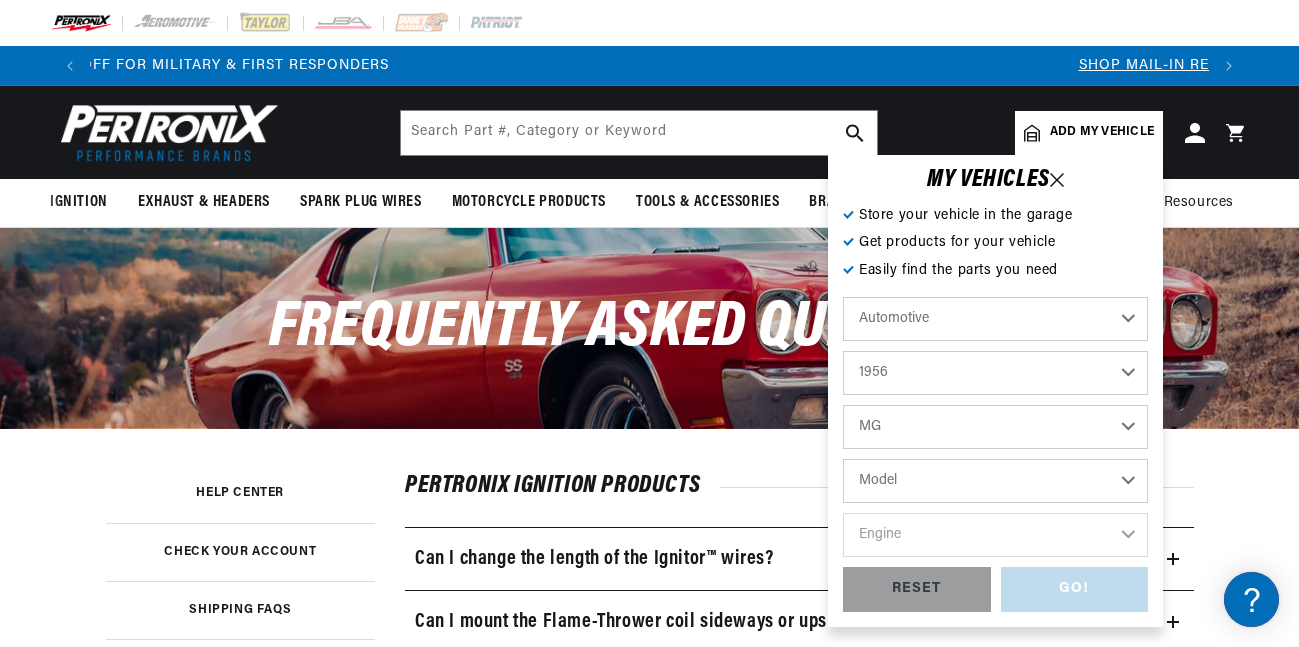 select on "MGA" 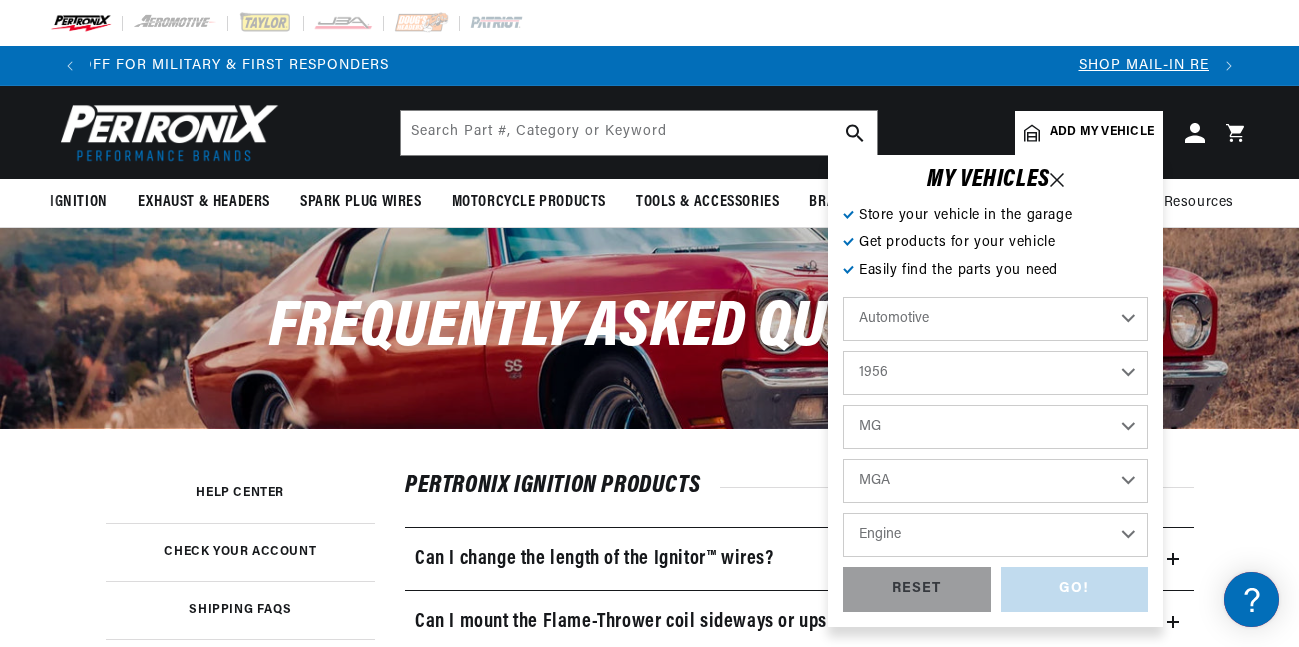 scroll, scrollTop: 0, scrollLeft: 1119, axis: horizontal 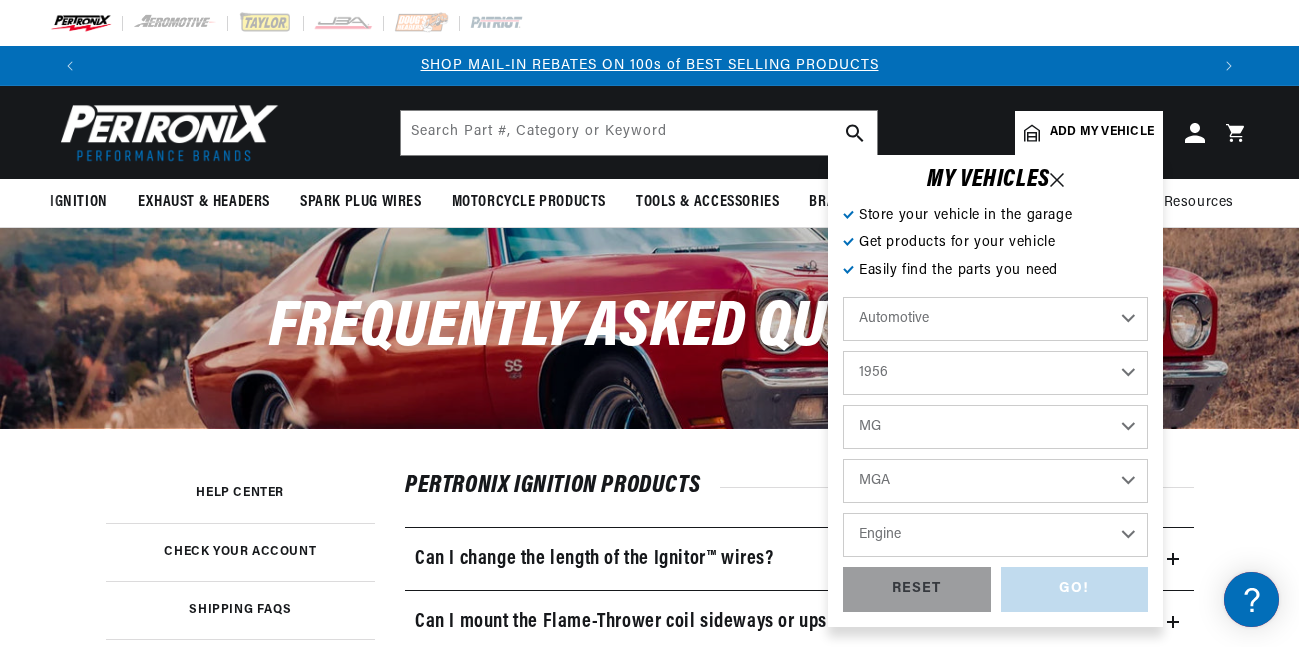 click on "Engine
1.5L
1.6L" at bounding box center (995, 535) 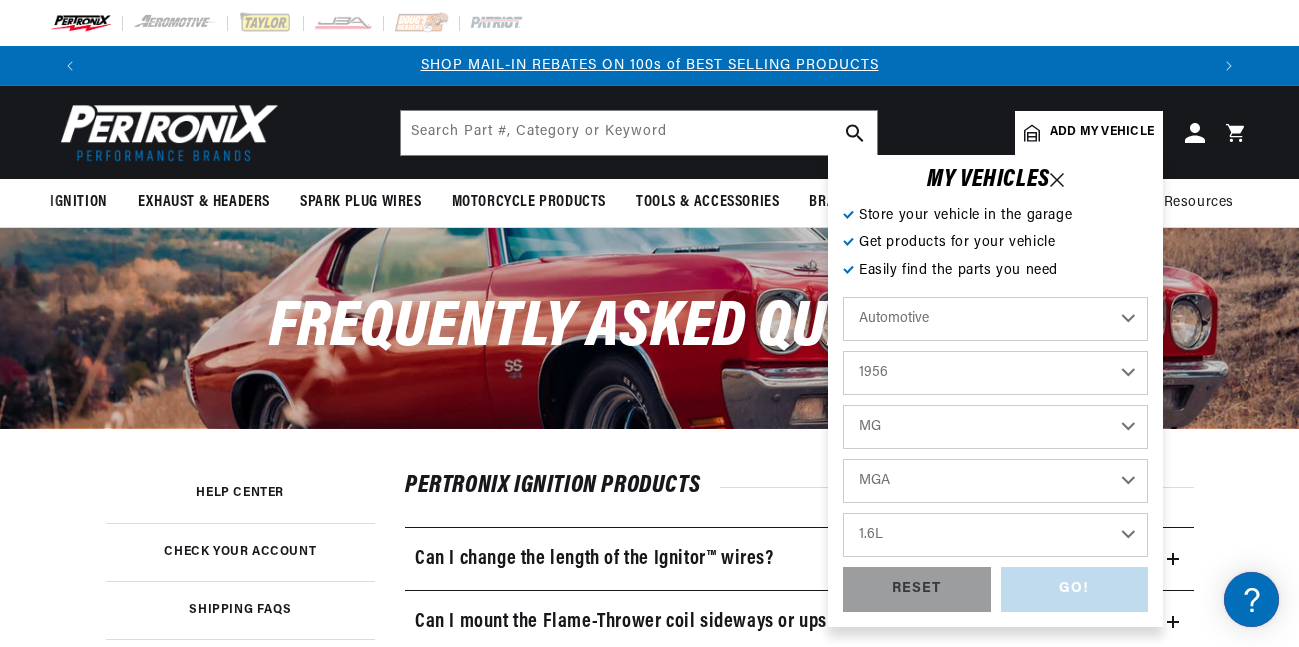 click on "Engine
1.5L
1.6L" at bounding box center [995, 535] 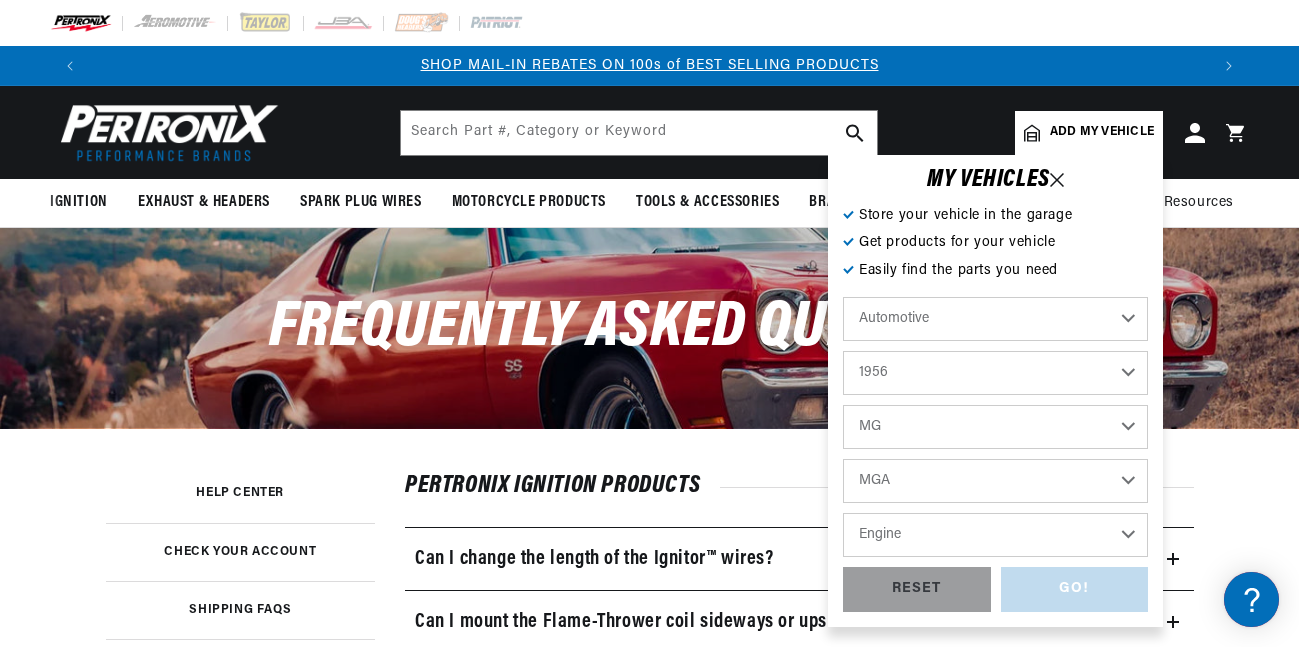 select on "1.6L" 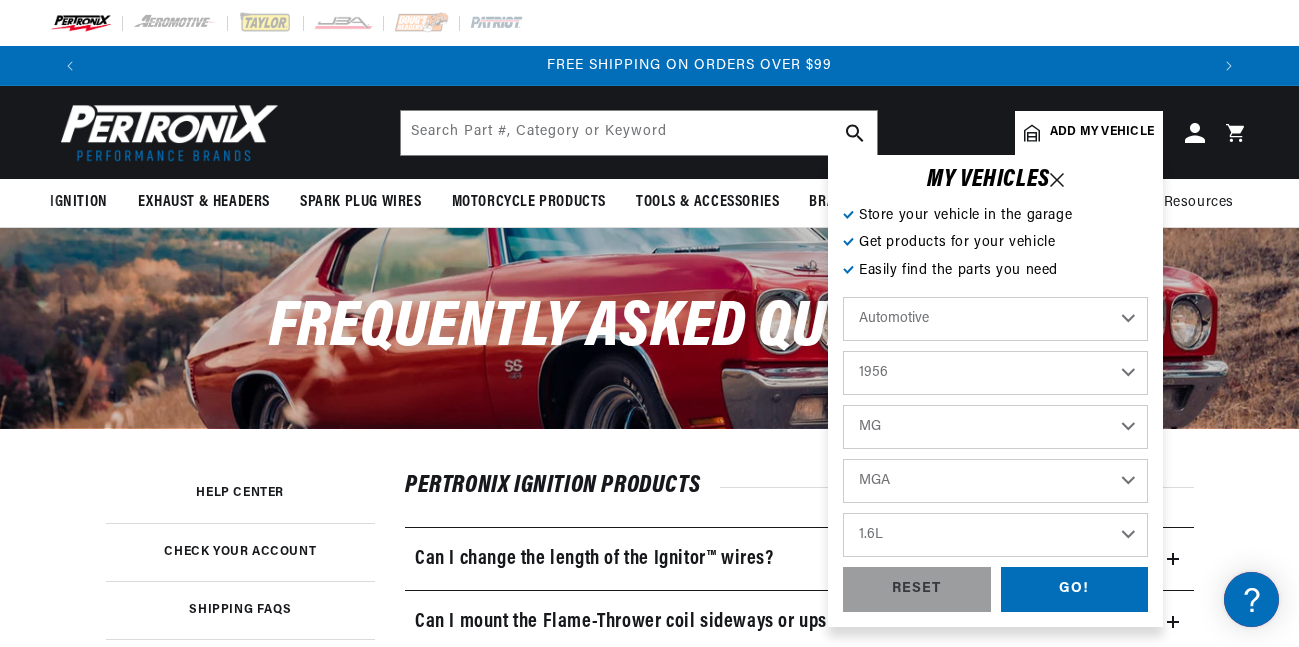 scroll, scrollTop: 0, scrollLeft: 2238, axis: horizontal 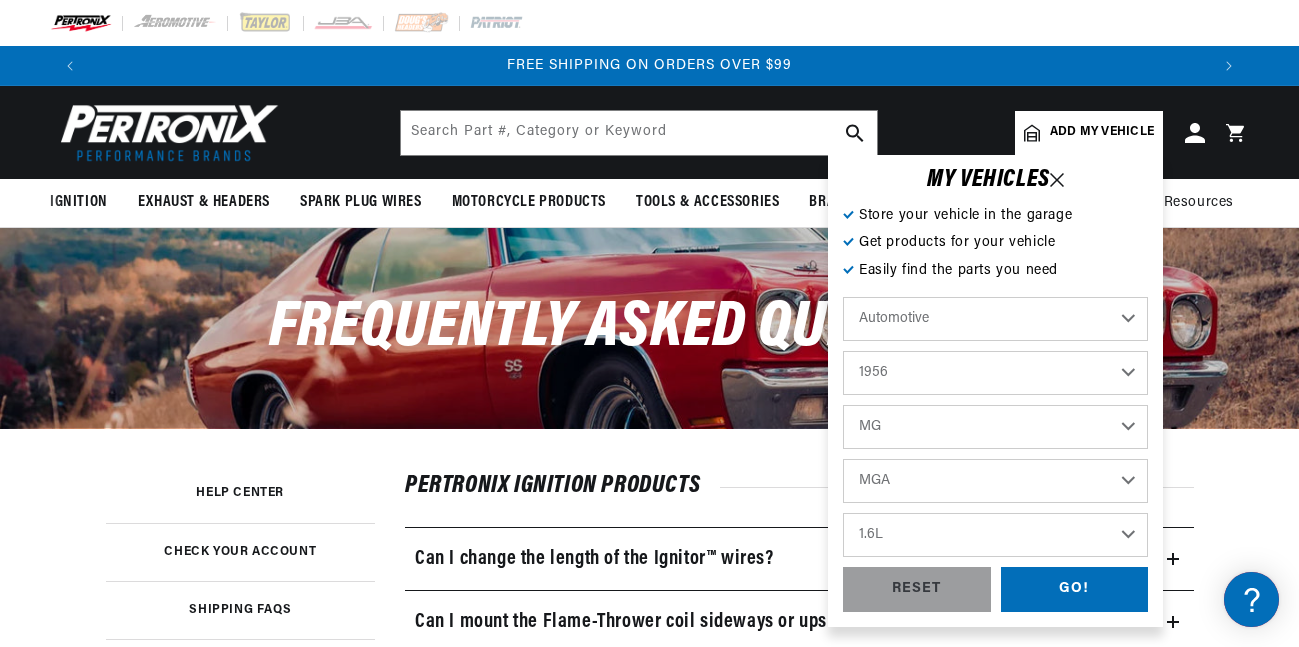 click on "Frequently Asked Questions" at bounding box center (649, 328) 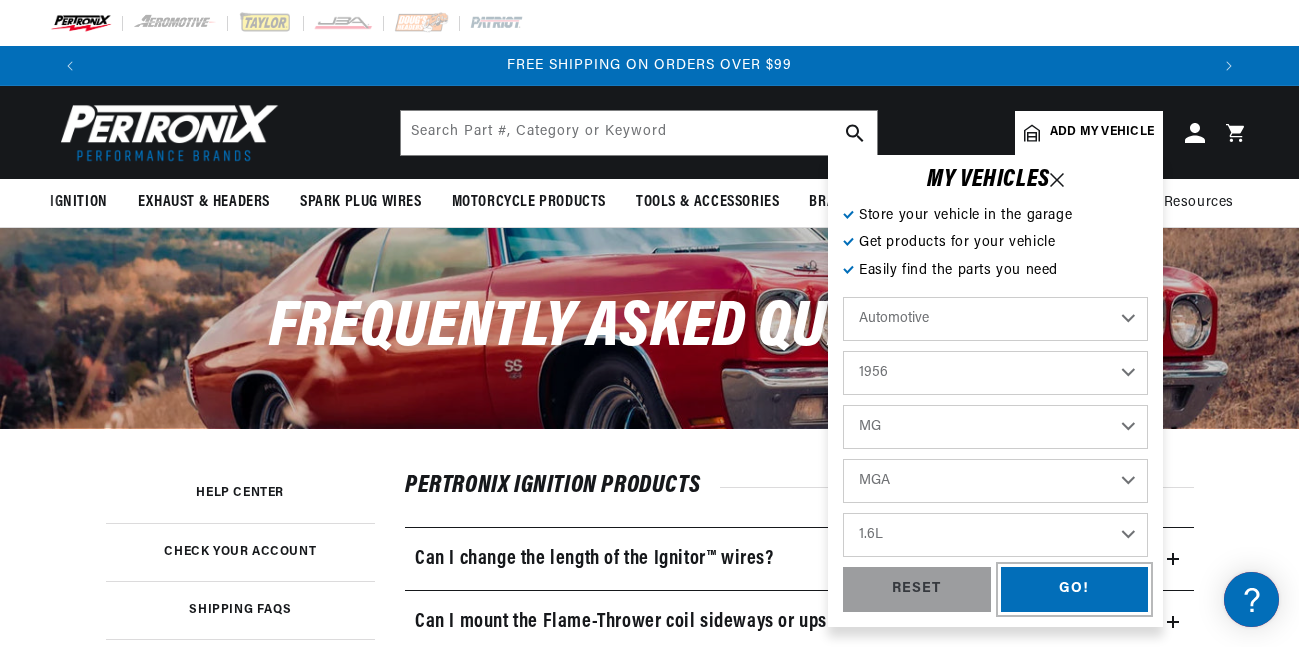 click on "GO!" at bounding box center [1075, 589] 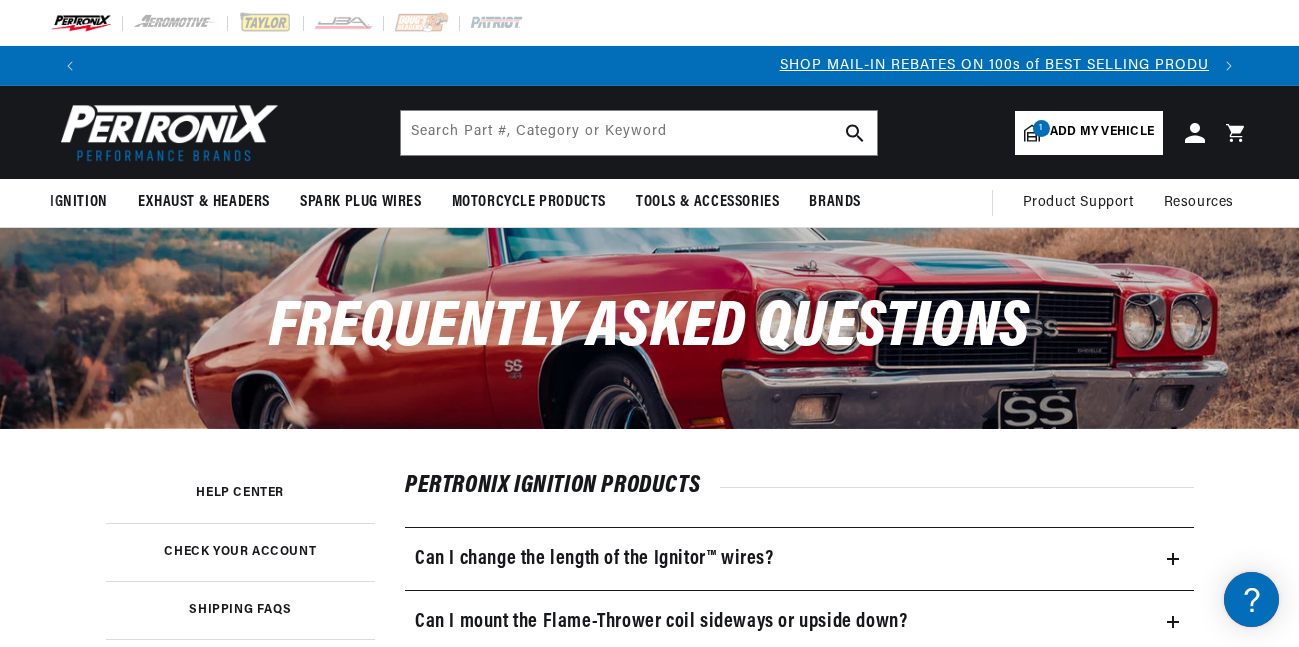 scroll, scrollTop: 0, scrollLeft: 0, axis: both 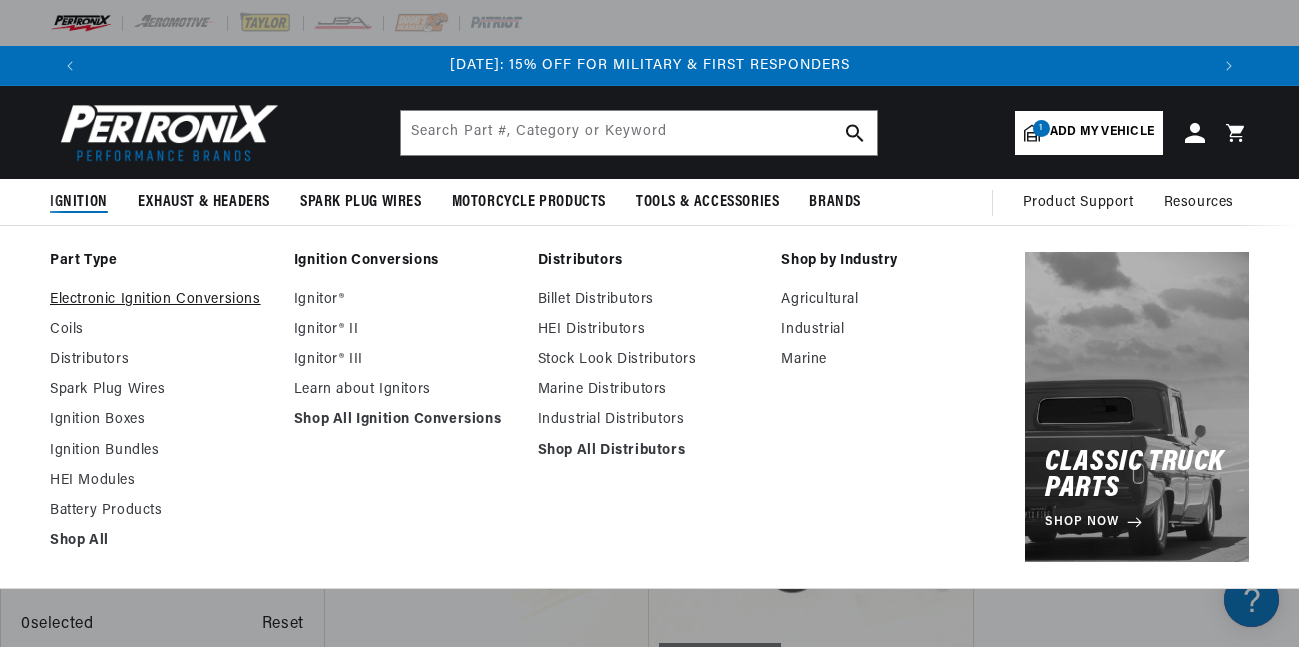click on "Electronic Ignition Conversions" at bounding box center [162, 300] 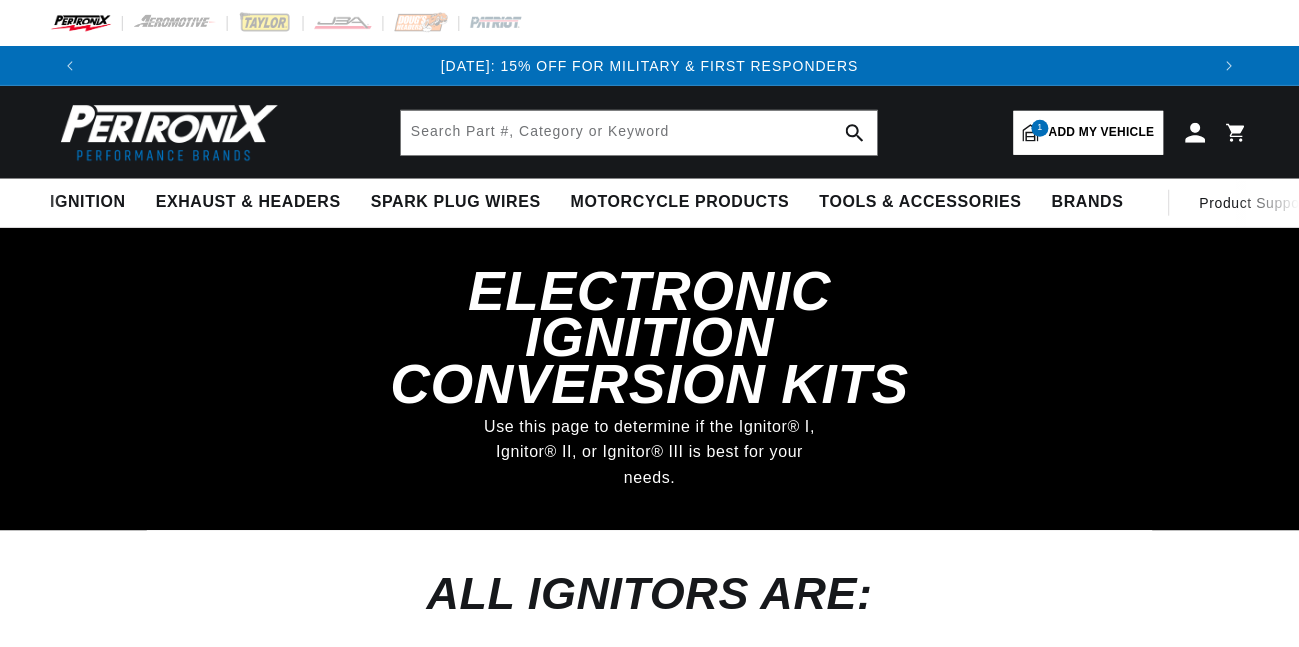 scroll, scrollTop: 0, scrollLeft: 0, axis: both 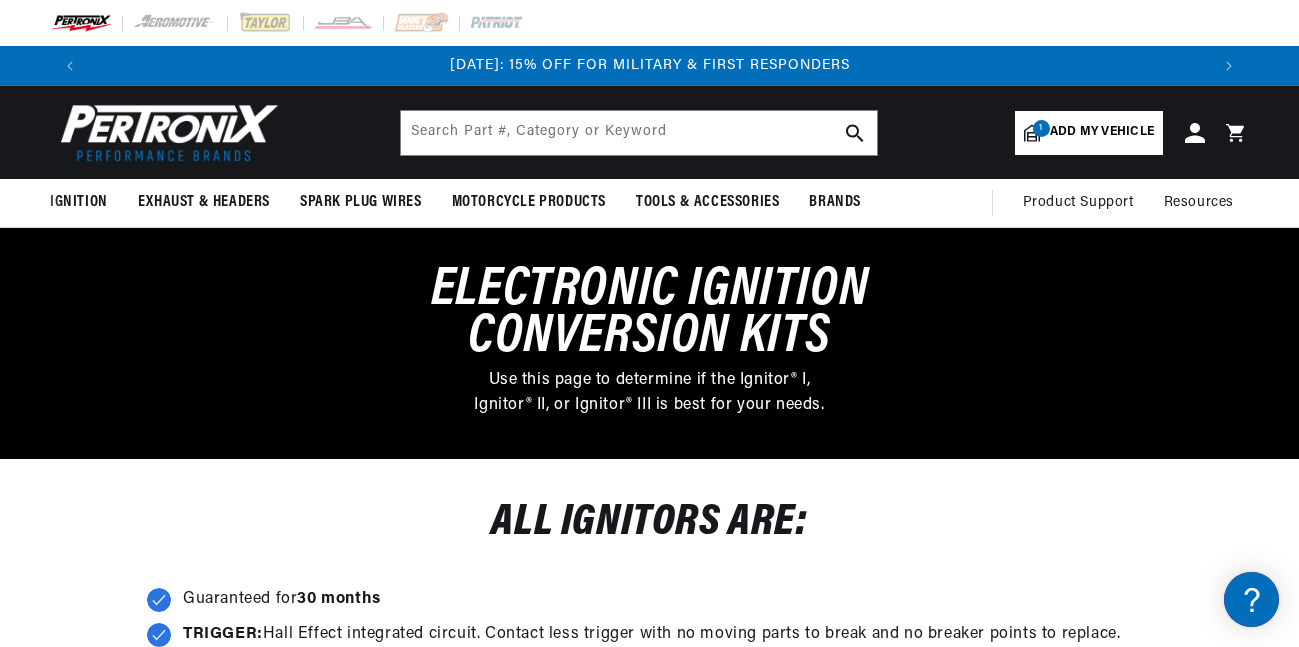 click on "ALL IGNITORS ARE: Guaranteed for  30 months TRIGGER:  Hall Effect integrated circuit. Contact less trigger with no moving parts to break and no breaker points to replace. STREET LEGAL:  Legal in all 50 states and [GEOGRAPHIC_DATA] (C.A.R.B. E.O. #D-57-22) INSTALLATION:  Fits entirely inside the distributor. No “Black Box” to clutter the engine compartment. STABLE TIMING:  No need for adjustment" at bounding box center [649, 625] 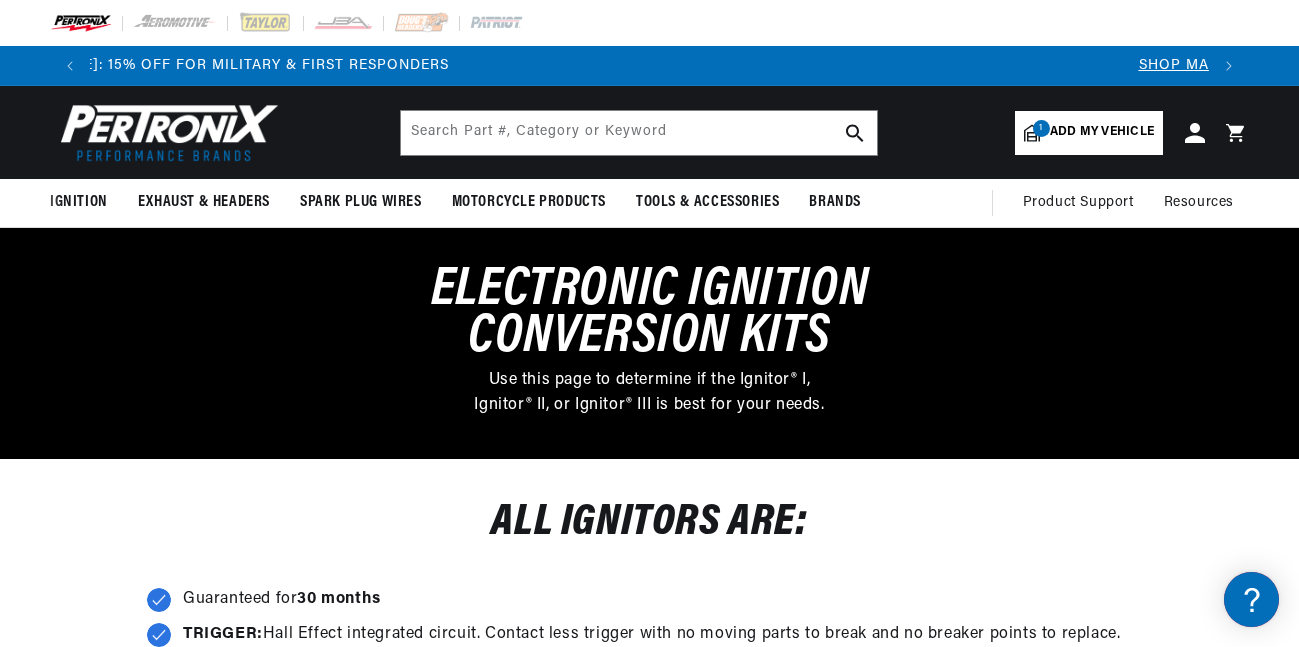 scroll, scrollTop: 0, scrollLeft: 1032, axis: horizontal 